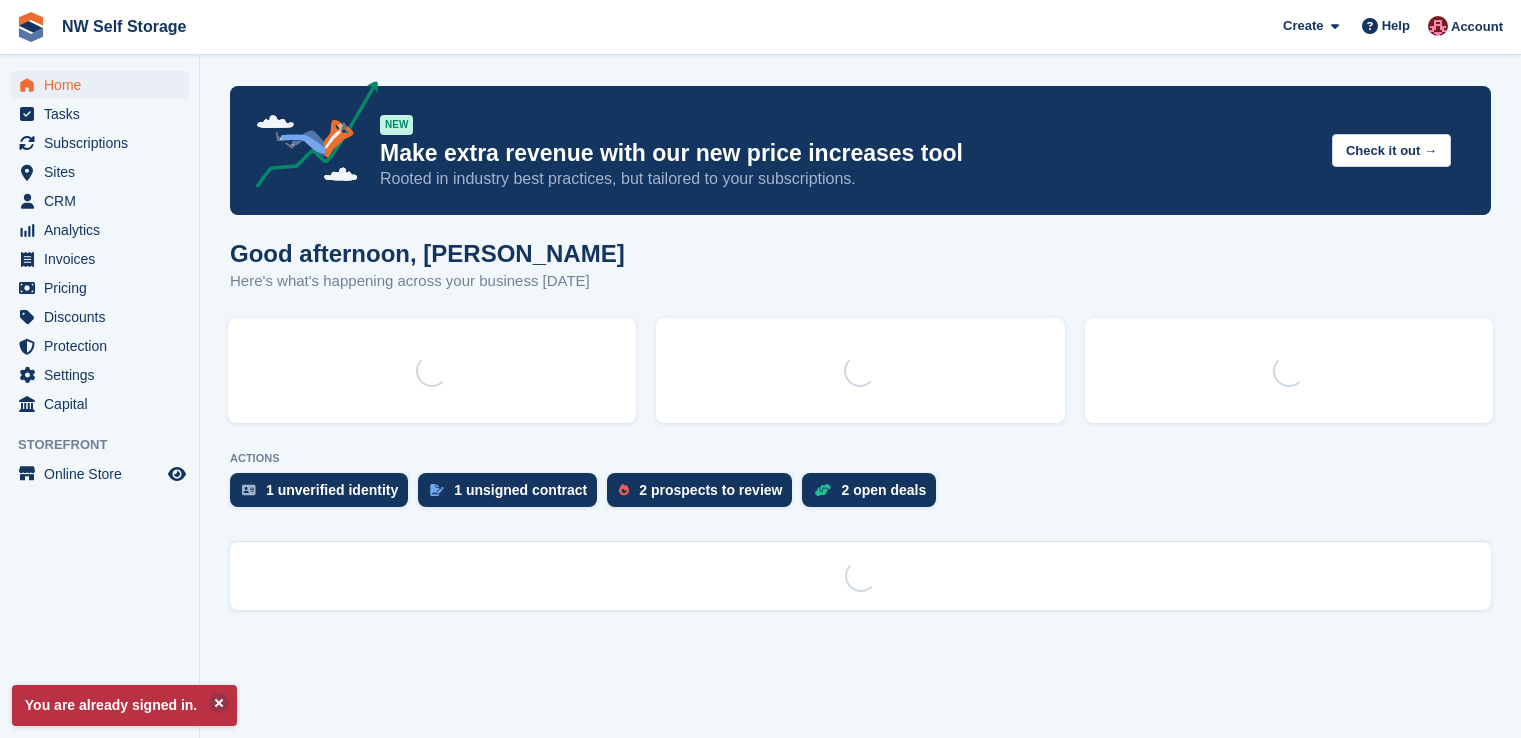 scroll, scrollTop: 0, scrollLeft: 0, axis: both 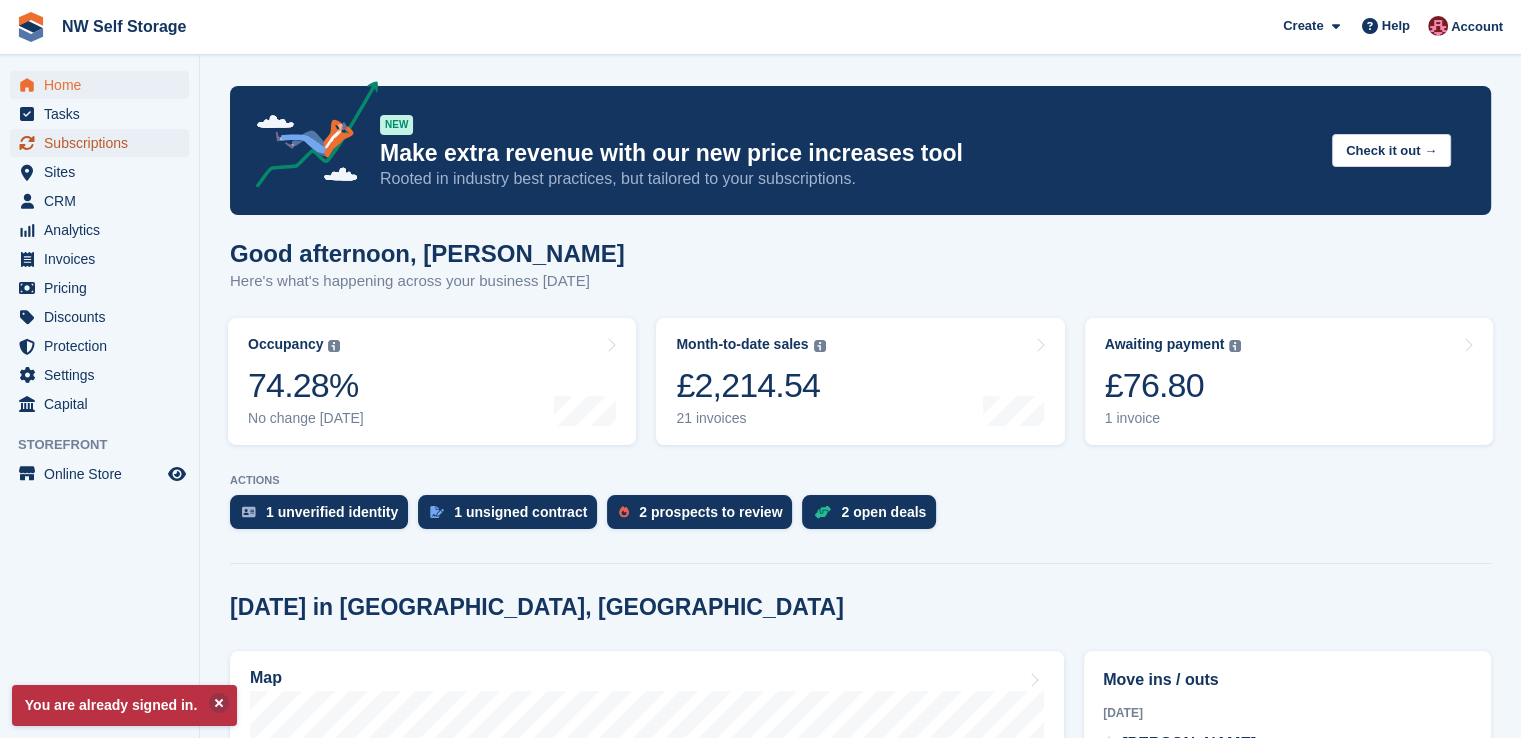 click on "Subscriptions" at bounding box center [104, 143] 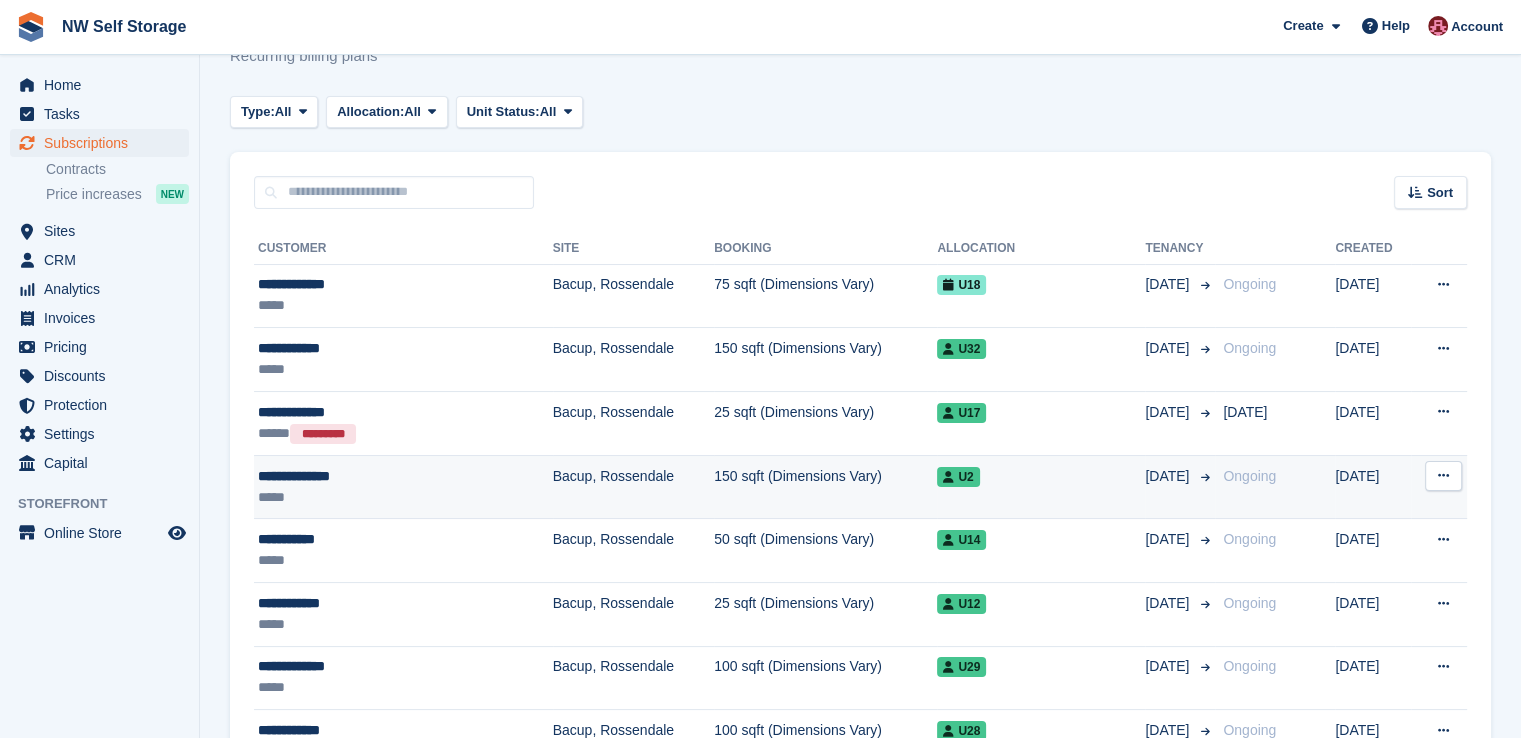 scroll, scrollTop: 100, scrollLeft: 0, axis: vertical 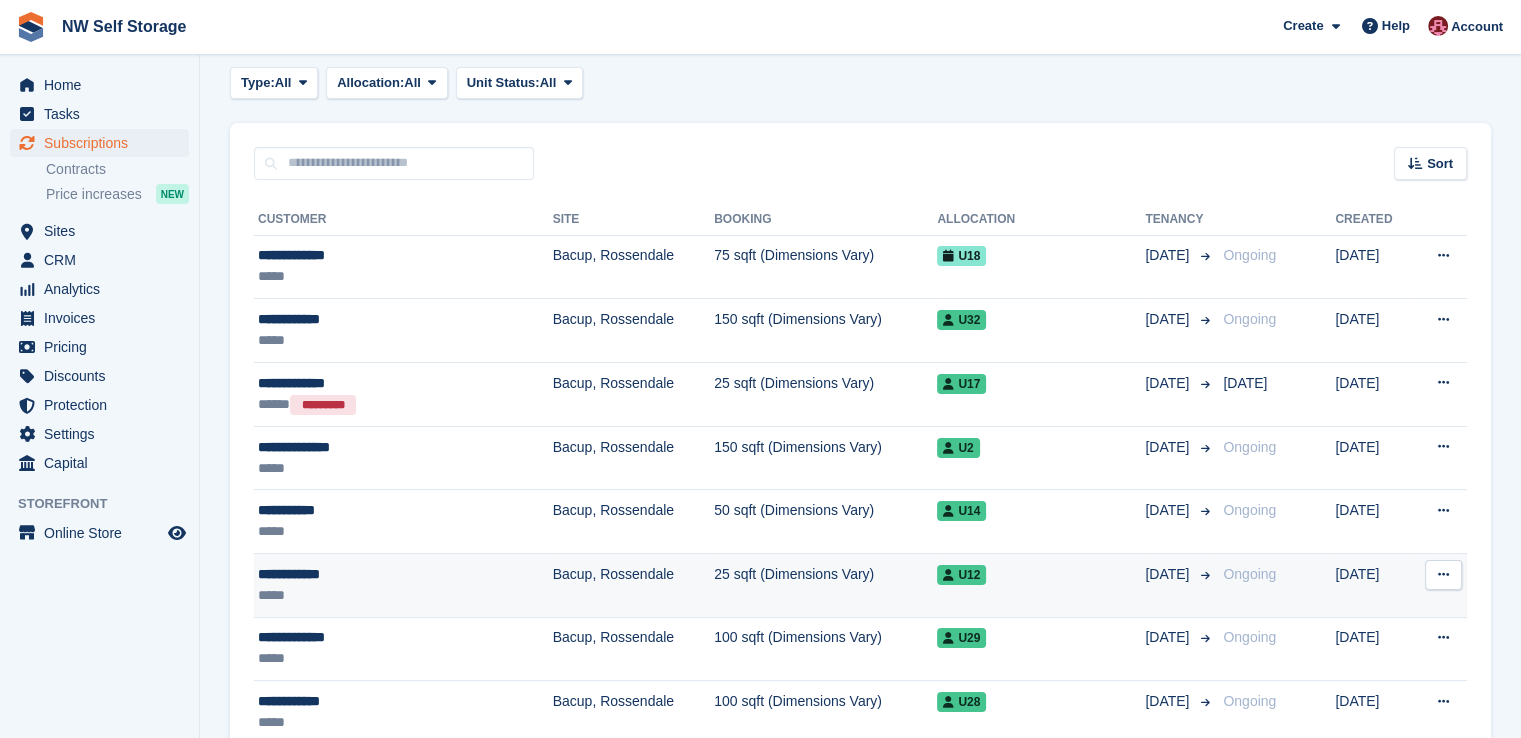 click on "[DATE]" at bounding box center [1169, 574] 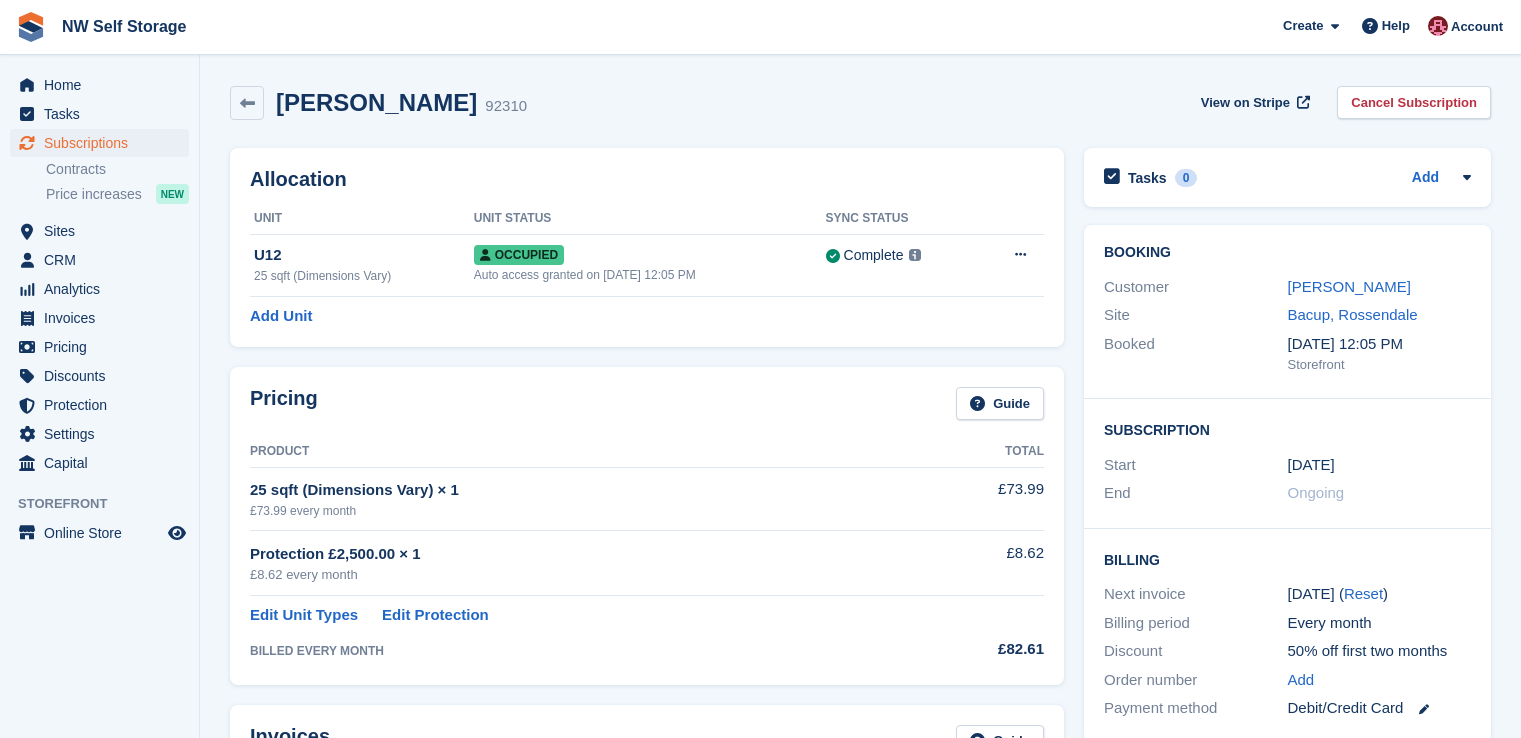 scroll, scrollTop: 0, scrollLeft: 0, axis: both 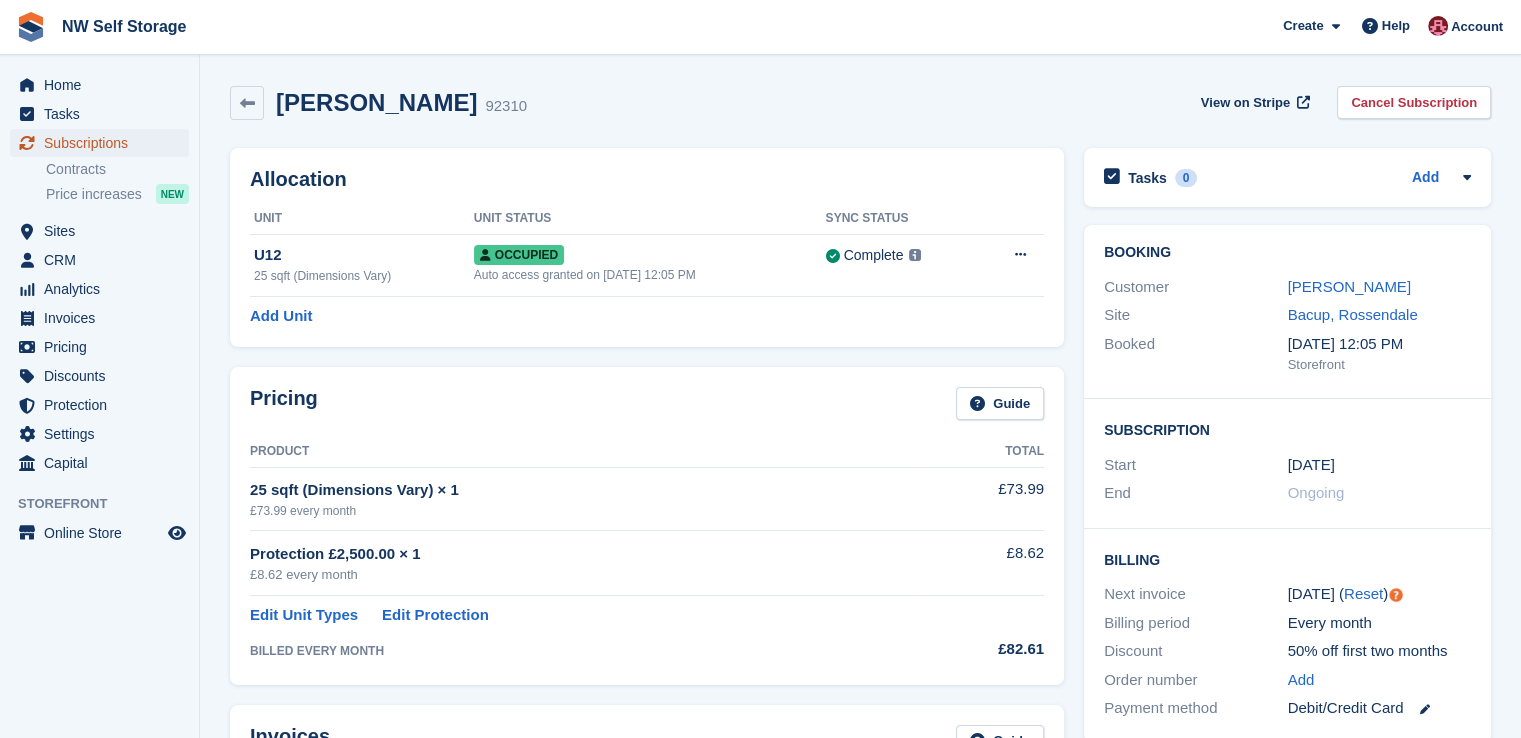 click on "Subscriptions" at bounding box center (104, 143) 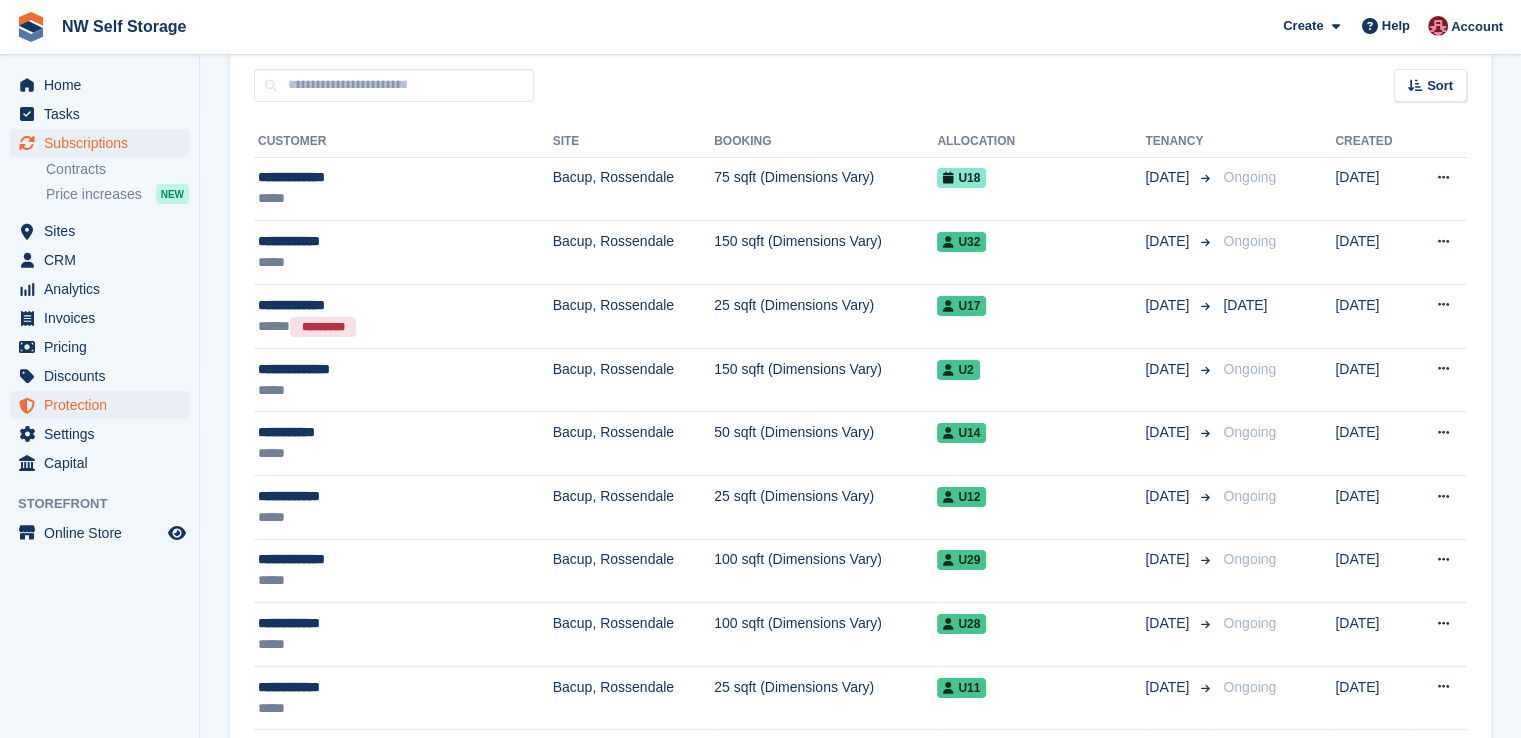 scroll, scrollTop: 0, scrollLeft: 0, axis: both 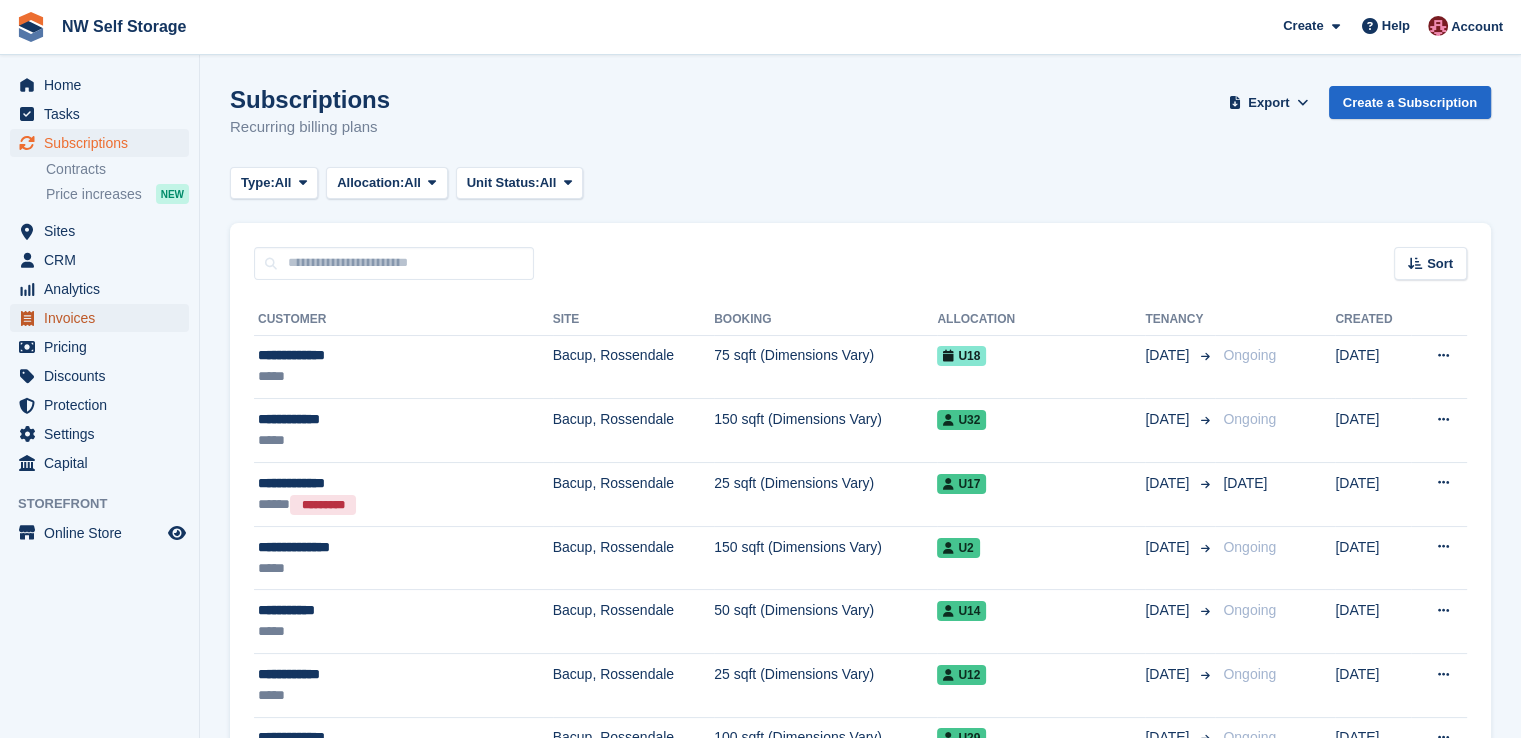 click on "Invoices" at bounding box center [104, 318] 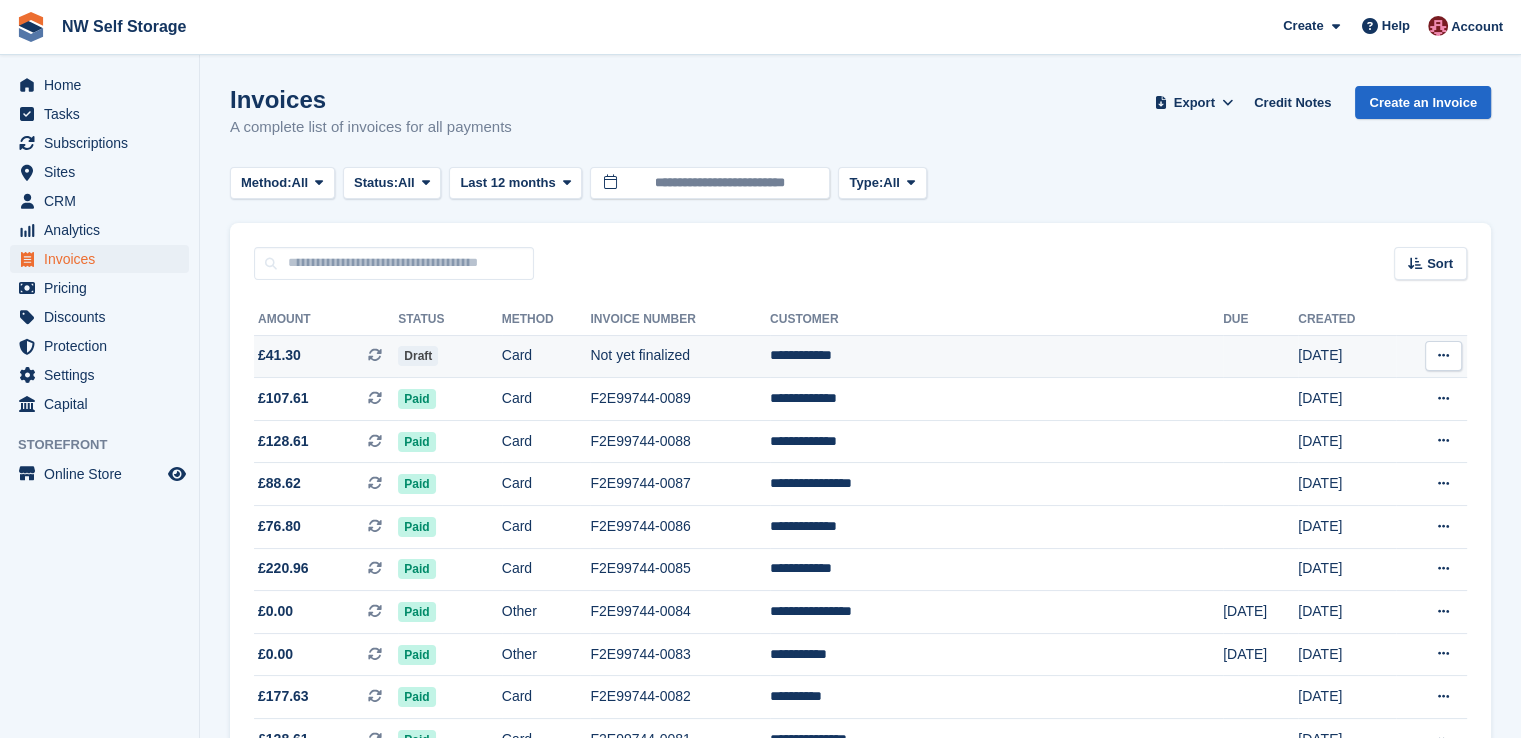 click on "Draft" at bounding box center (449, 356) 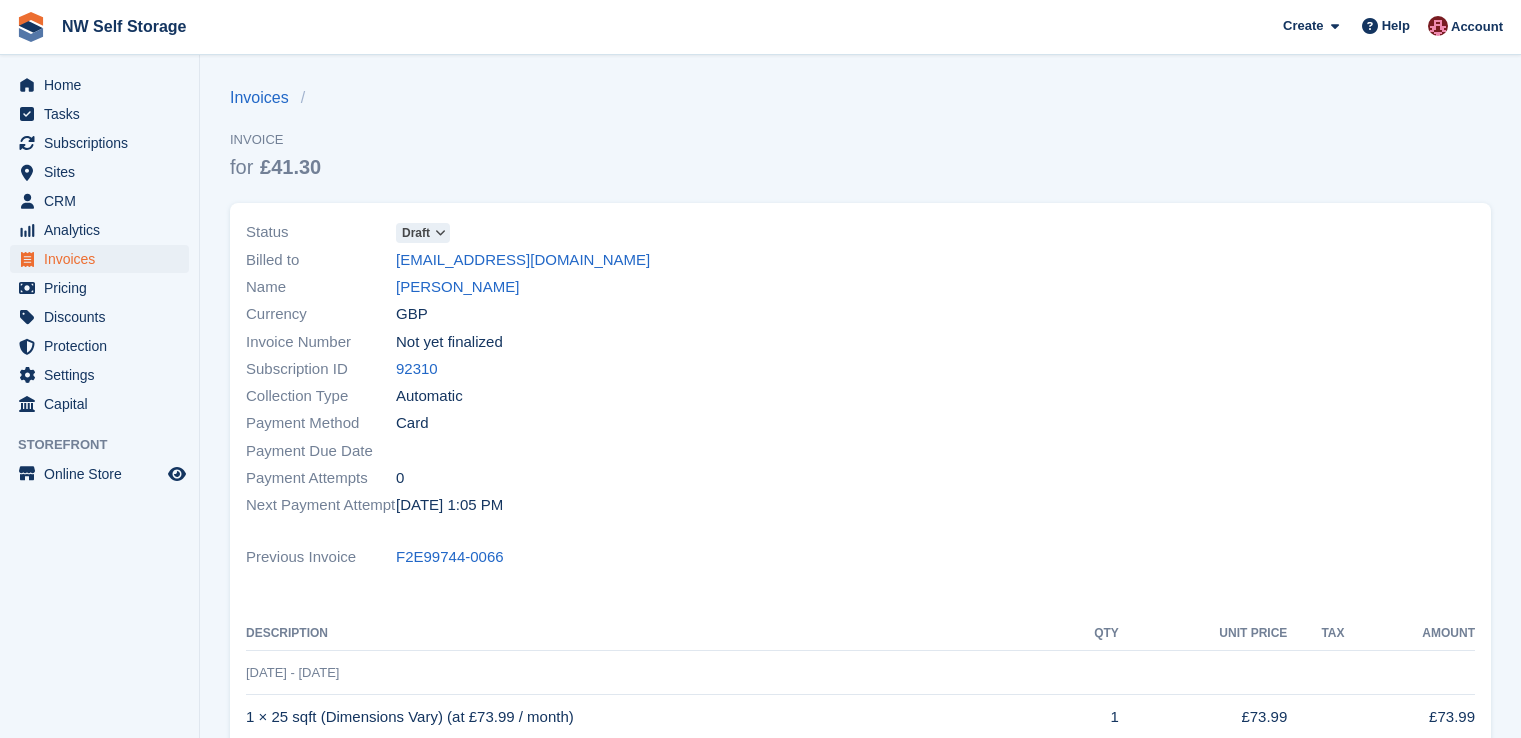 scroll, scrollTop: 0, scrollLeft: 0, axis: both 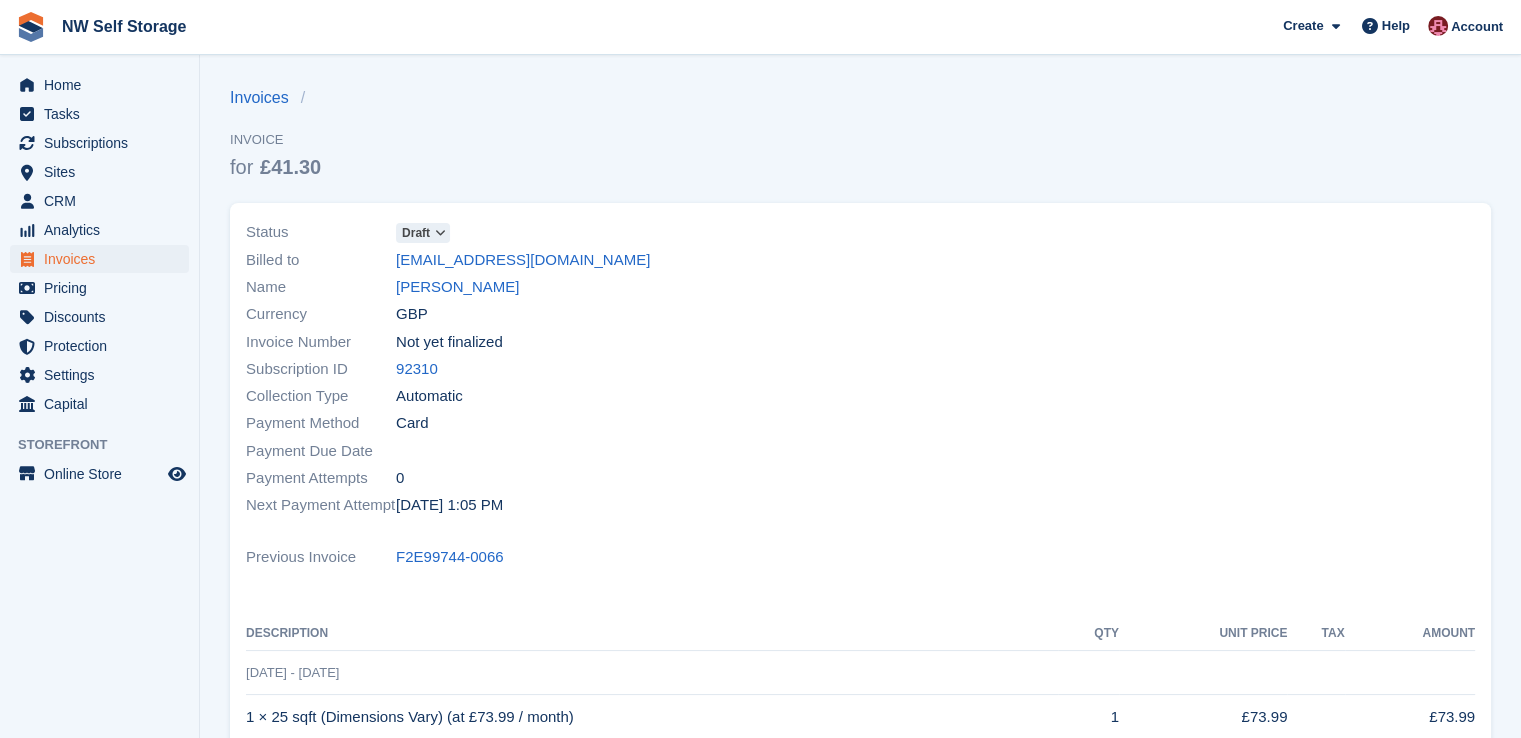 click at bounding box center (440, 233) 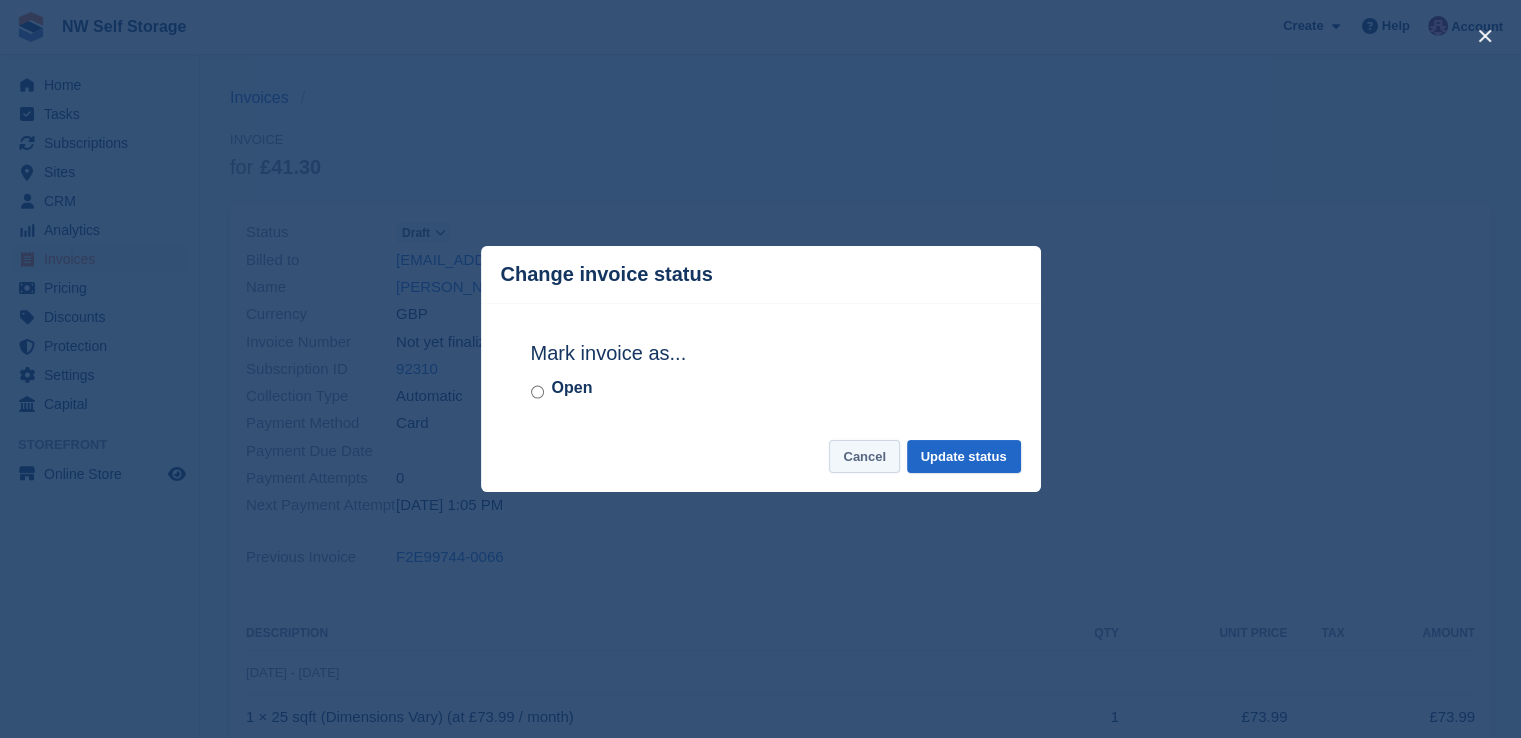 click on "Cancel" at bounding box center [864, 456] 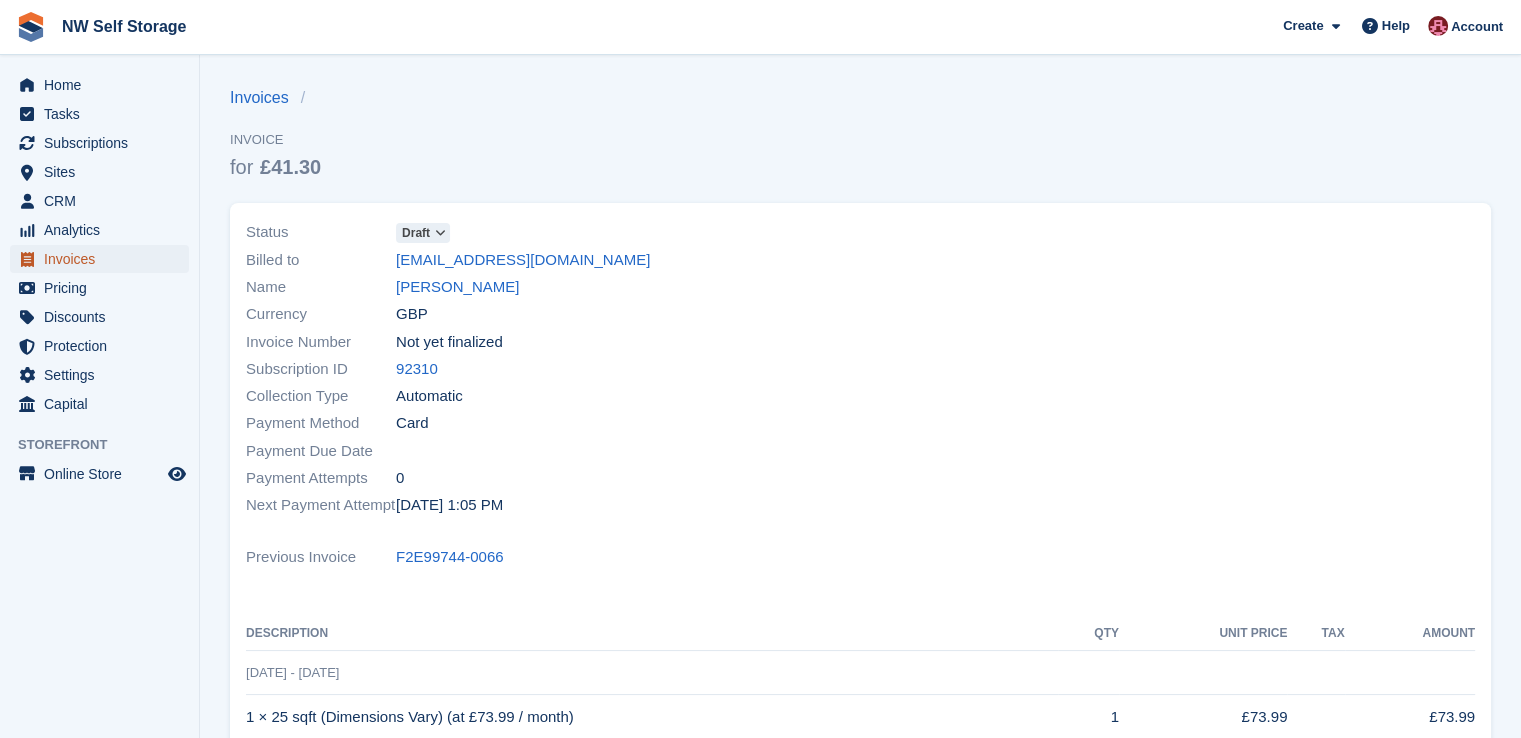 click on "Invoices" at bounding box center [104, 259] 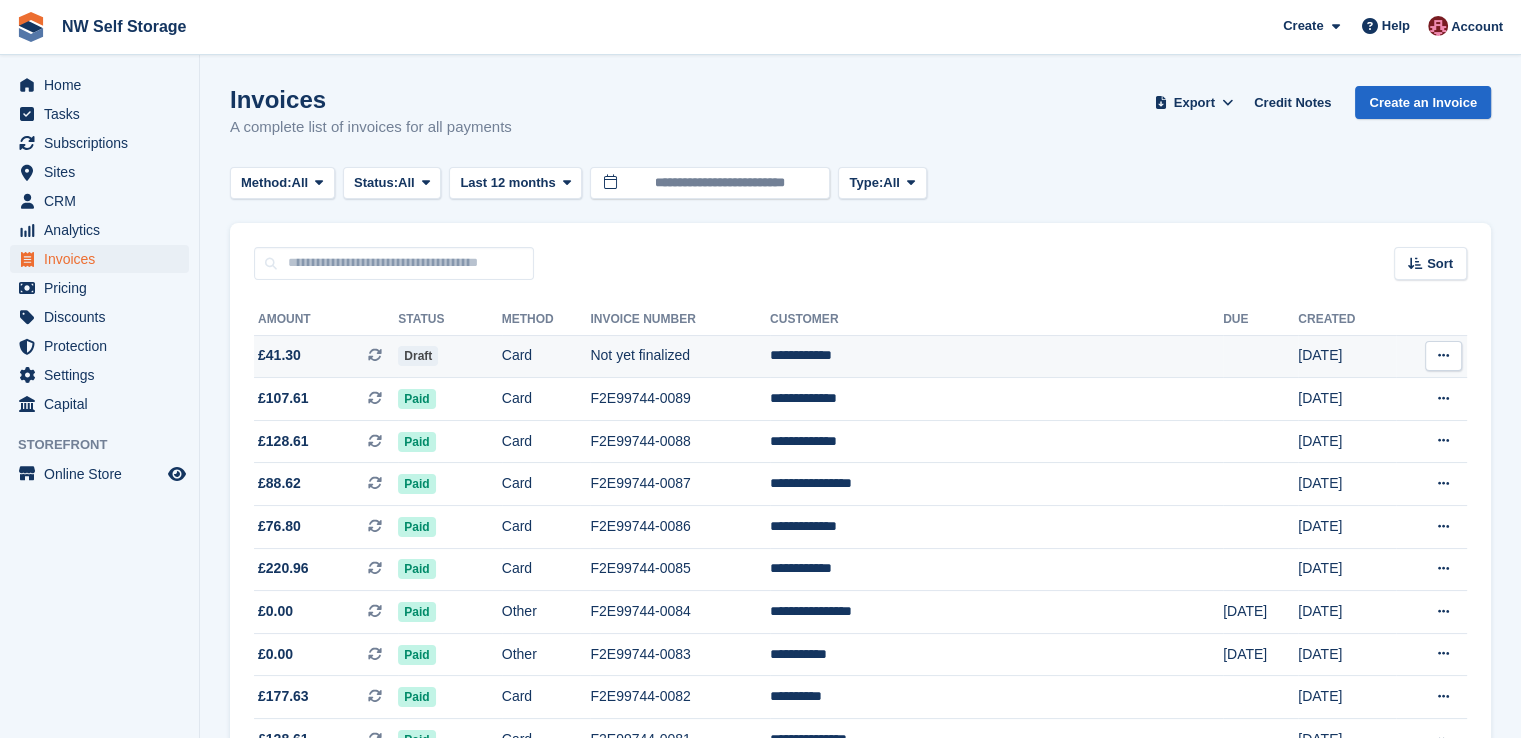 click on "Draft" at bounding box center [418, 356] 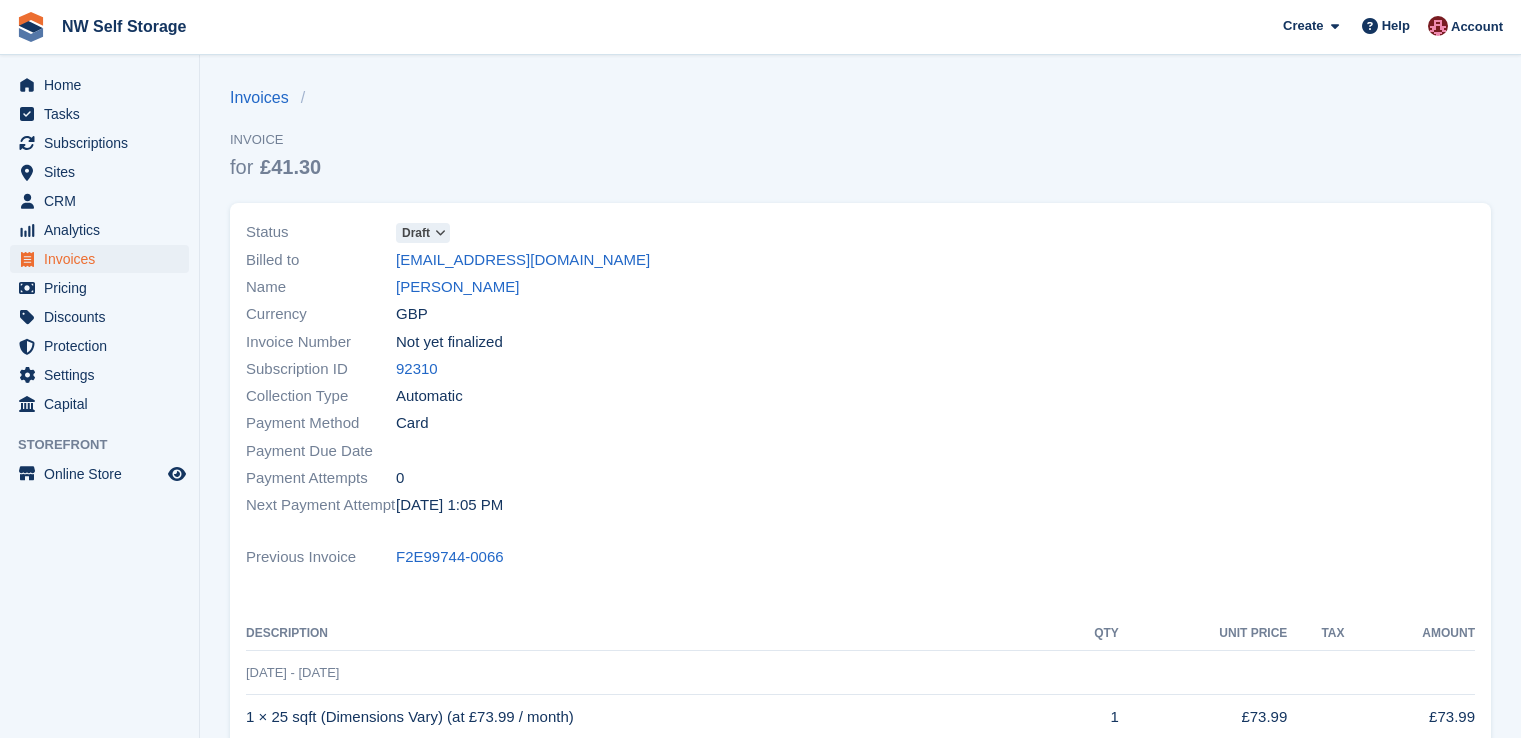 scroll, scrollTop: 0, scrollLeft: 0, axis: both 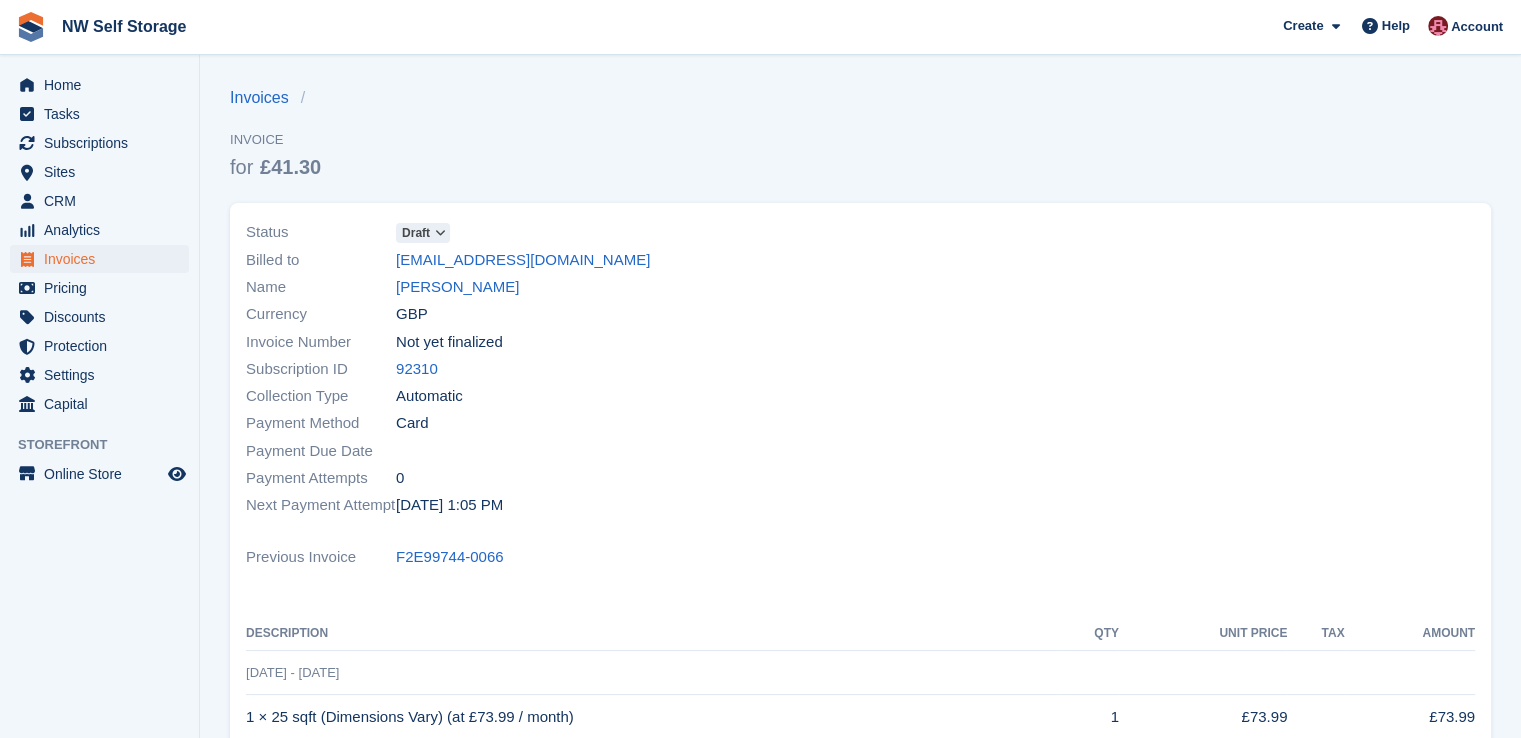 click at bounding box center [440, 233] 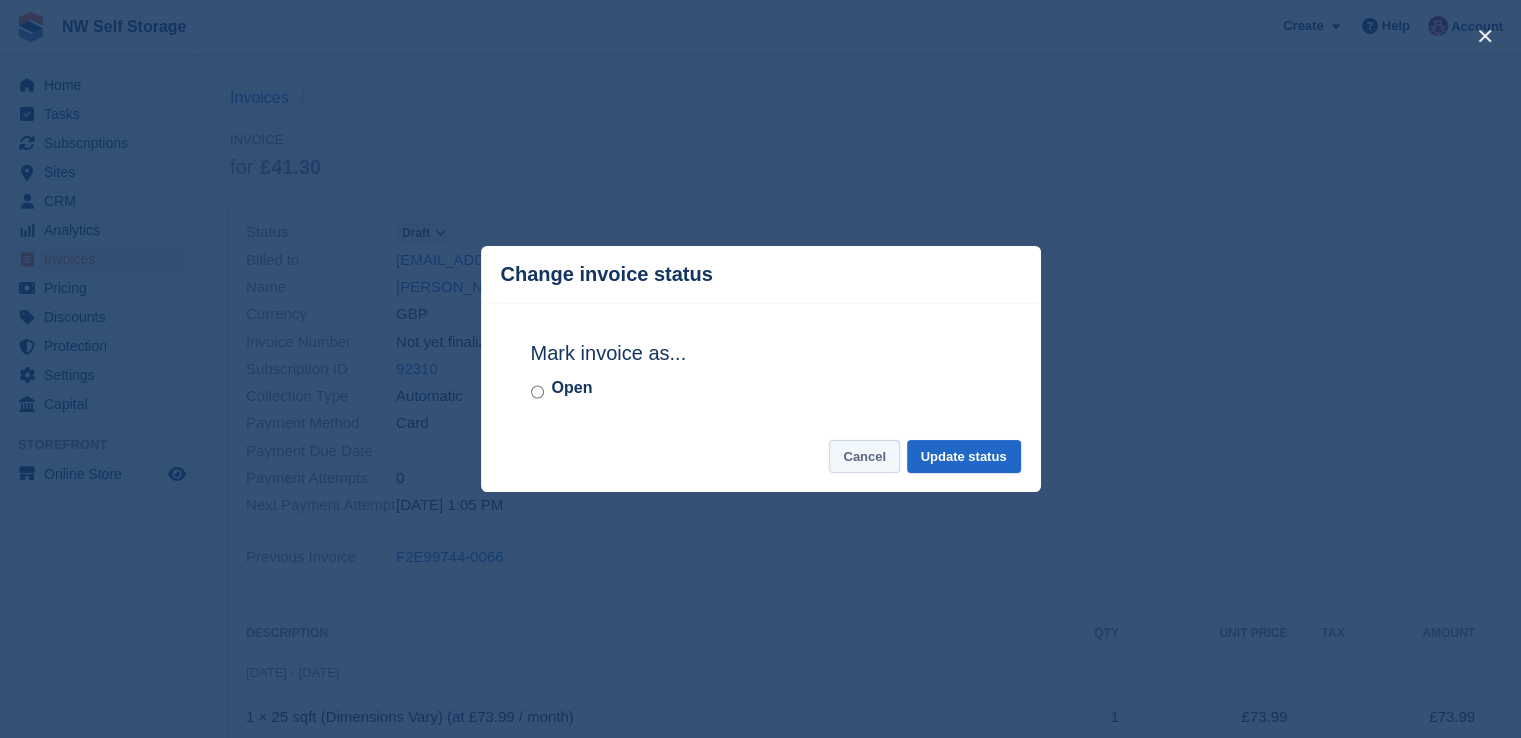 click on "Cancel" at bounding box center [864, 456] 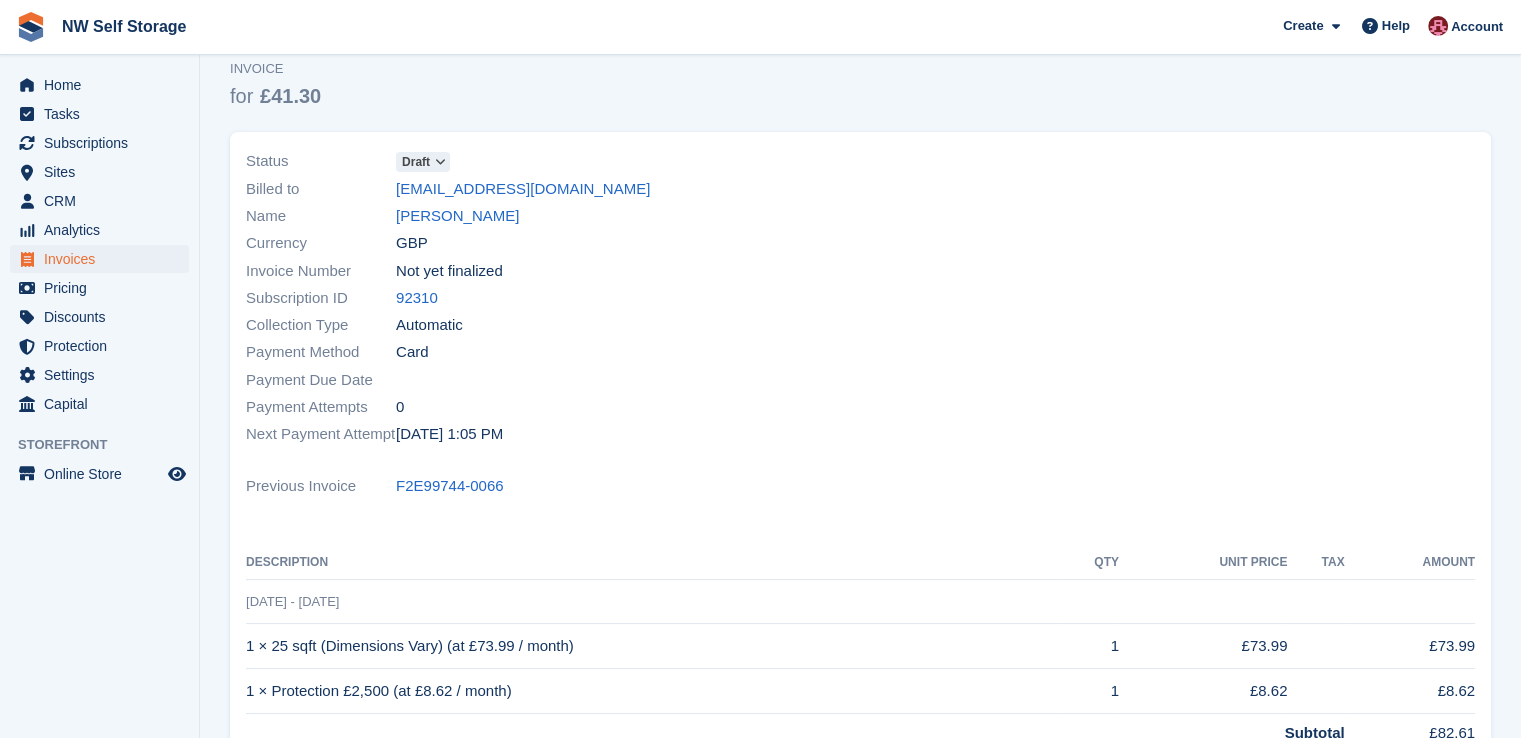 scroll, scrollTop: 0, scrollLeft: 0, axis: both 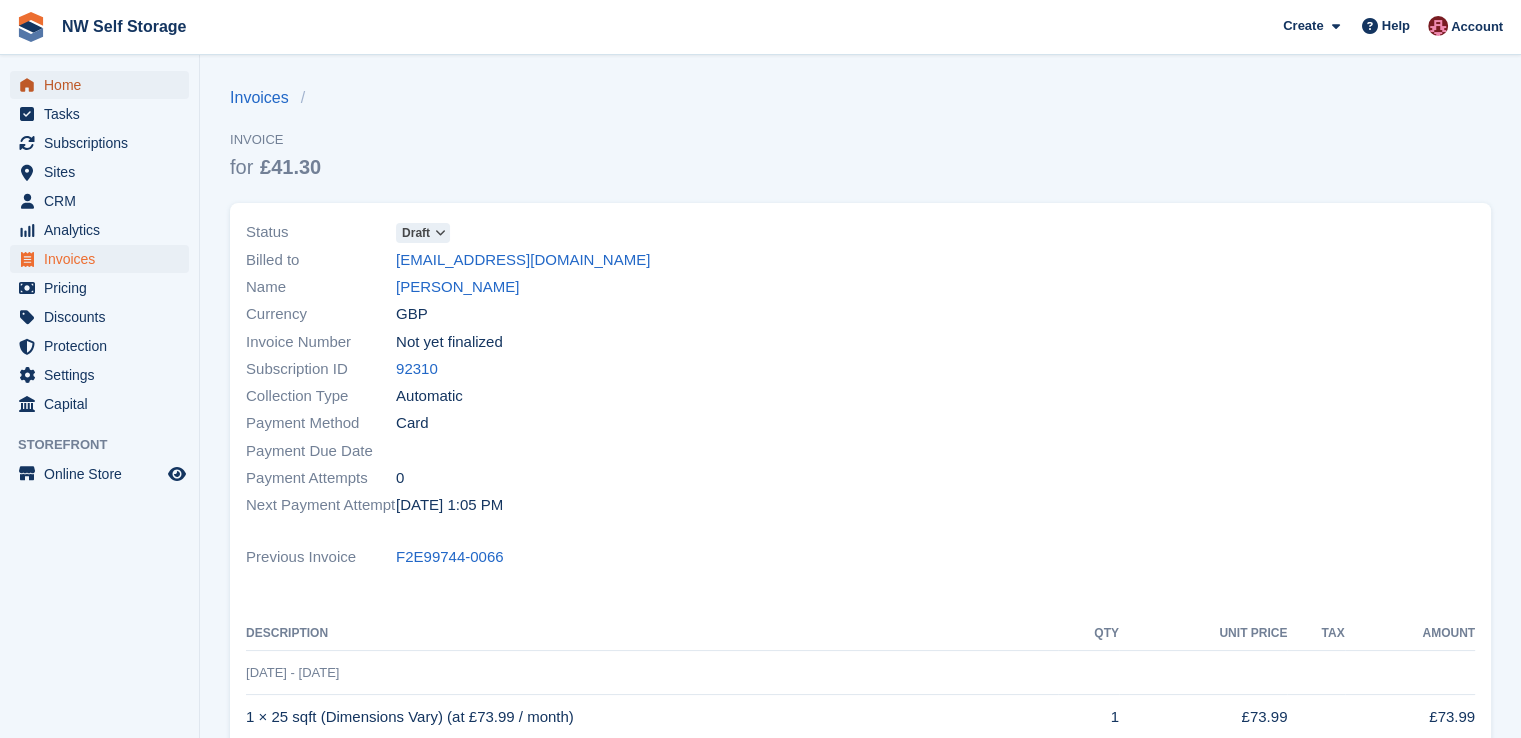 click on "Home" at bounding box center [104, 85] 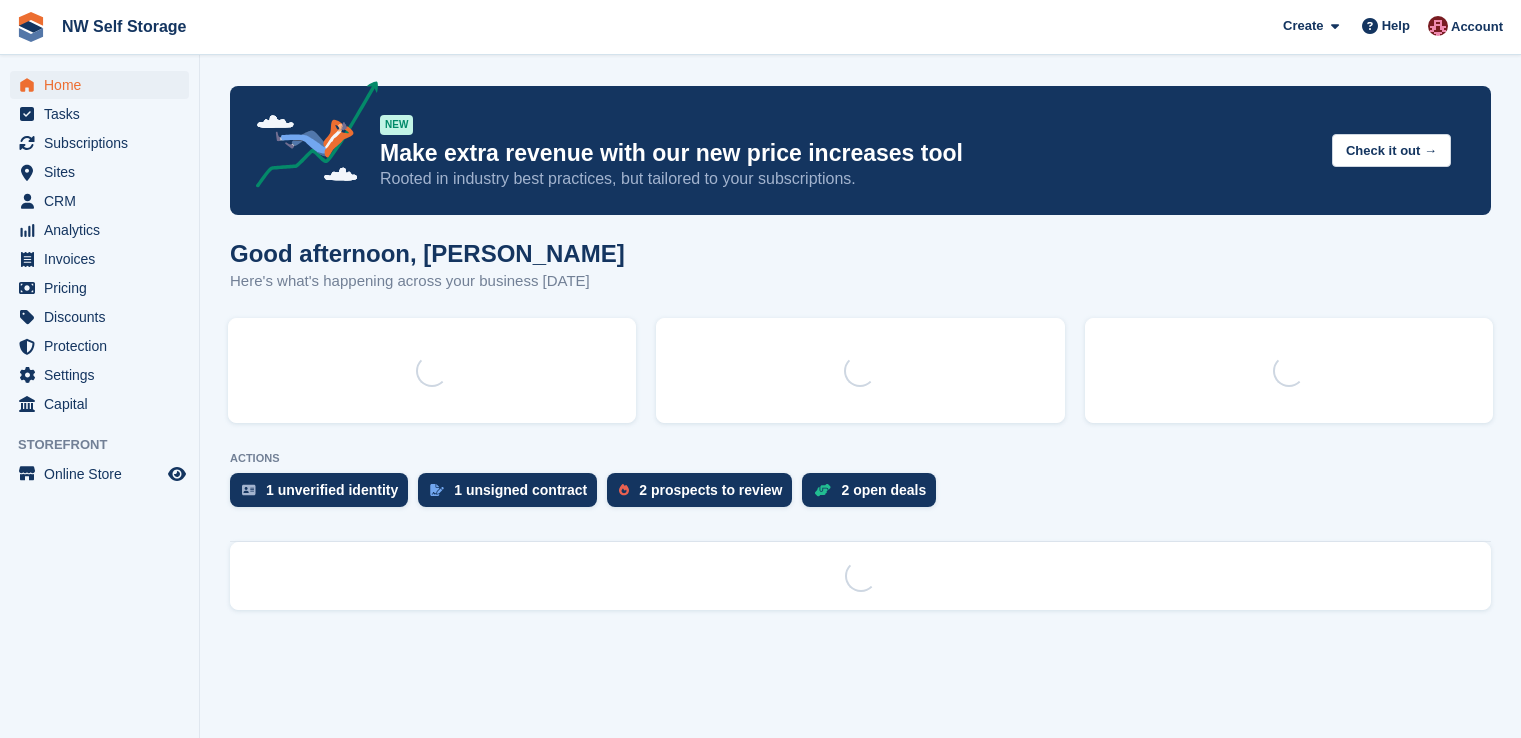 scroll, scrollTop: 0, scrollLeft: 0, axis: both 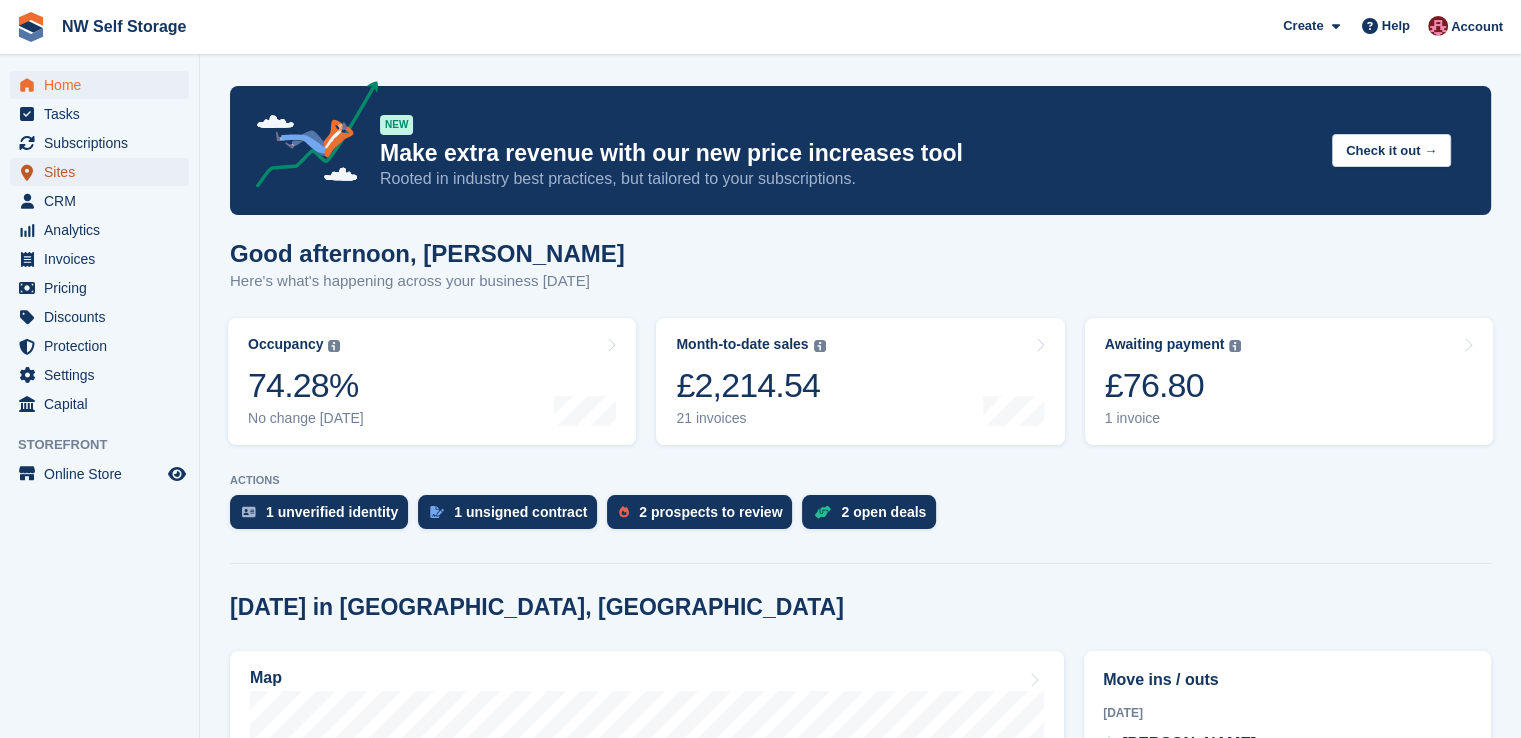 click on "Sites" at bounding box center [104, 172] 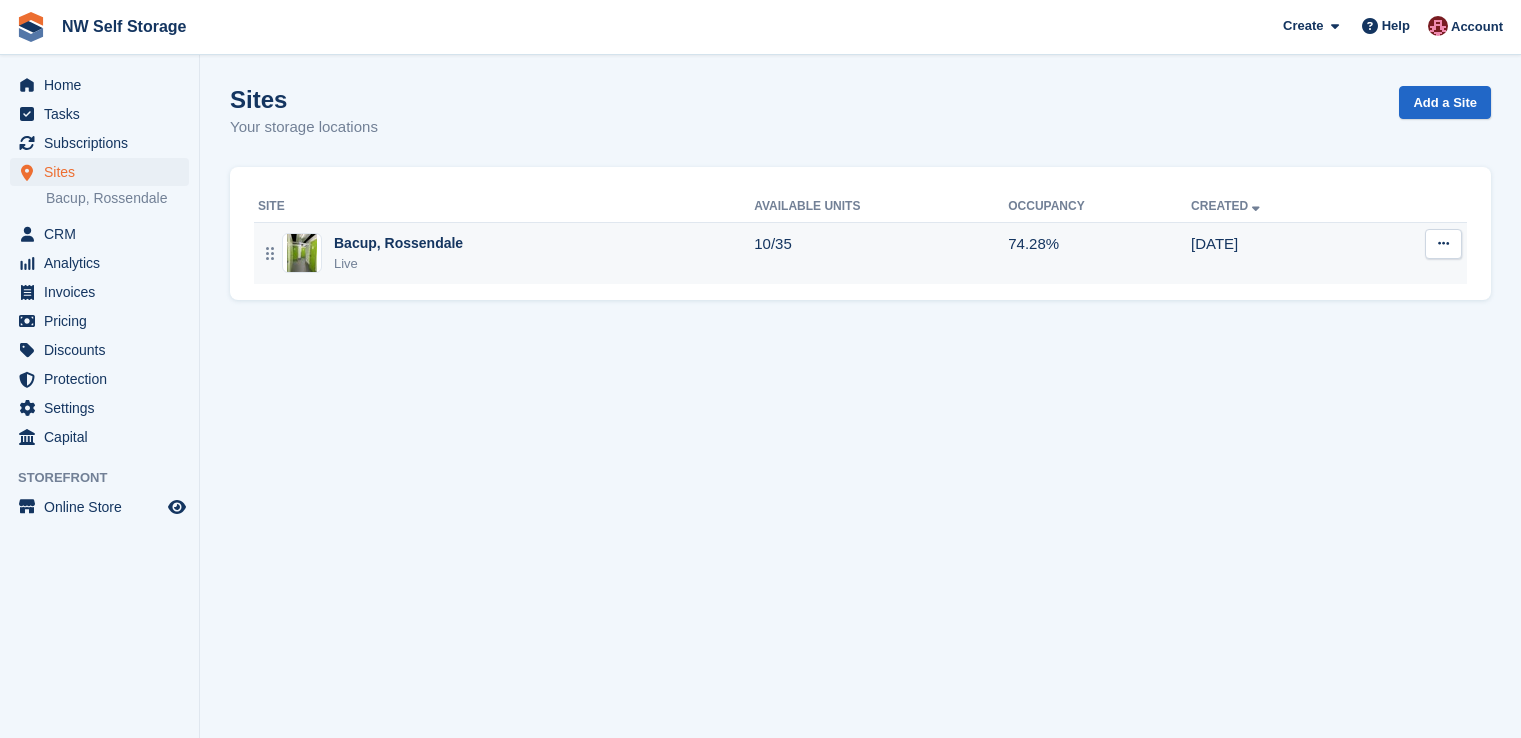 scroll, scrollTop: 0, scrollLeft: 0, axis: both 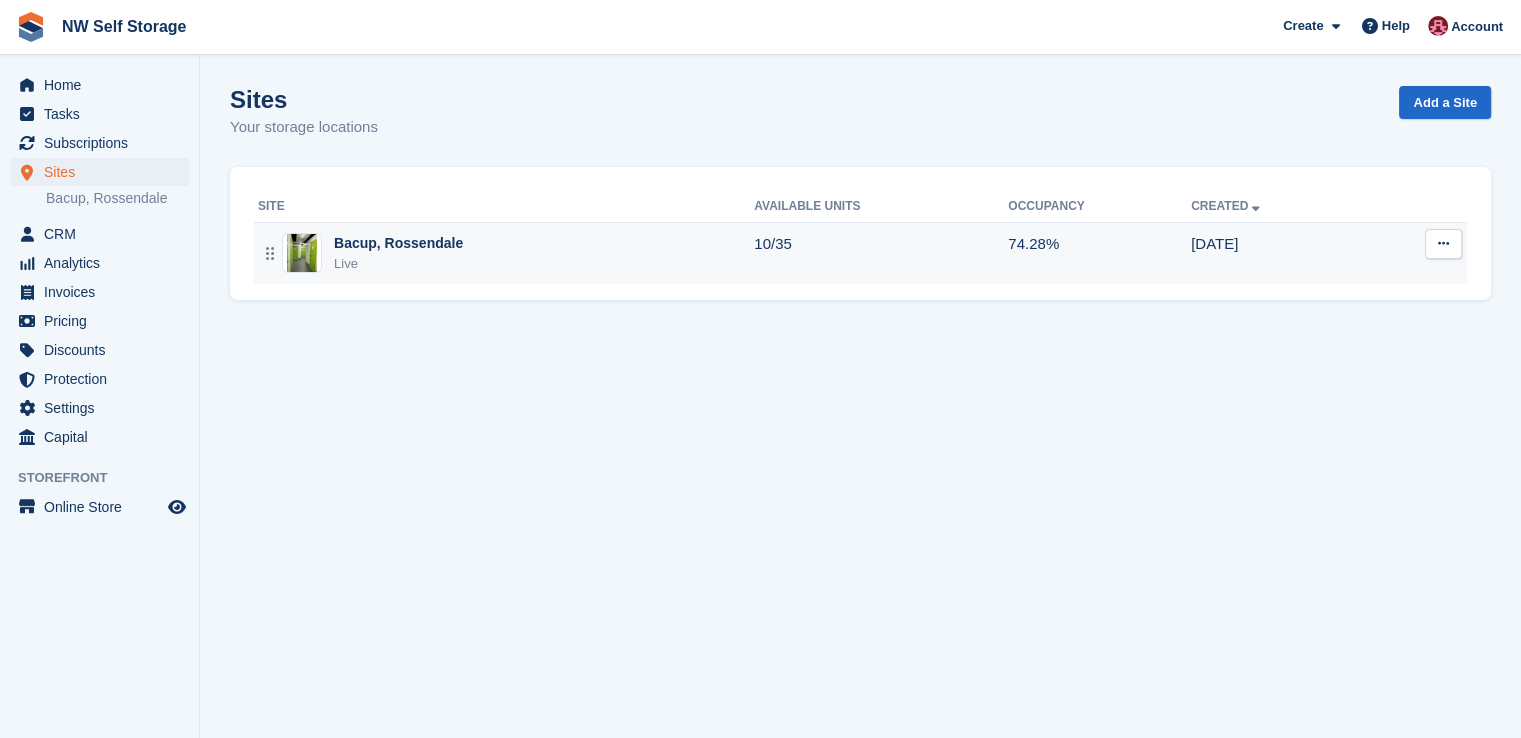 click on "Bacup, Rossendale" at bounding box center (398, 243) 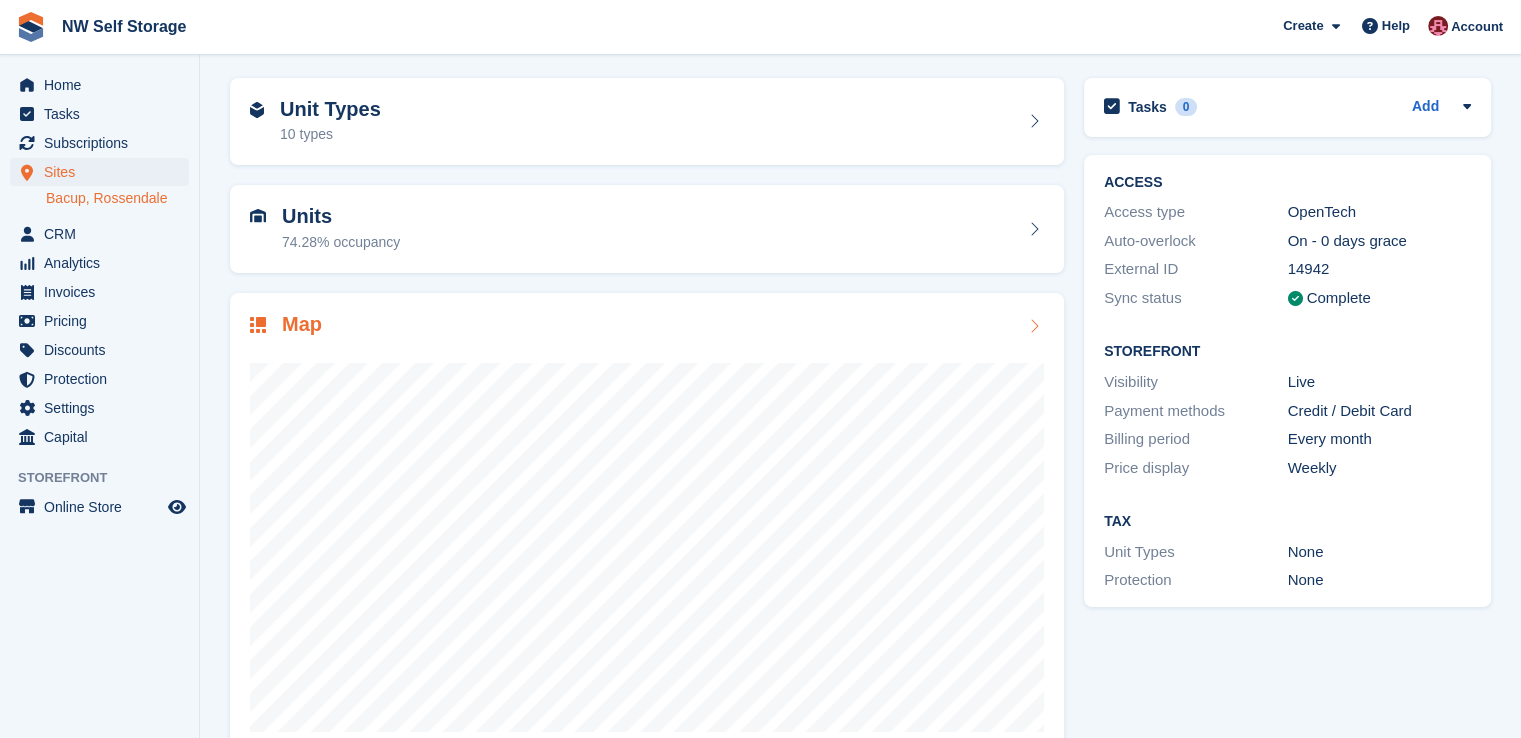 scroll, scrollTop: 115, scrollLeft: 0, axis: vertical 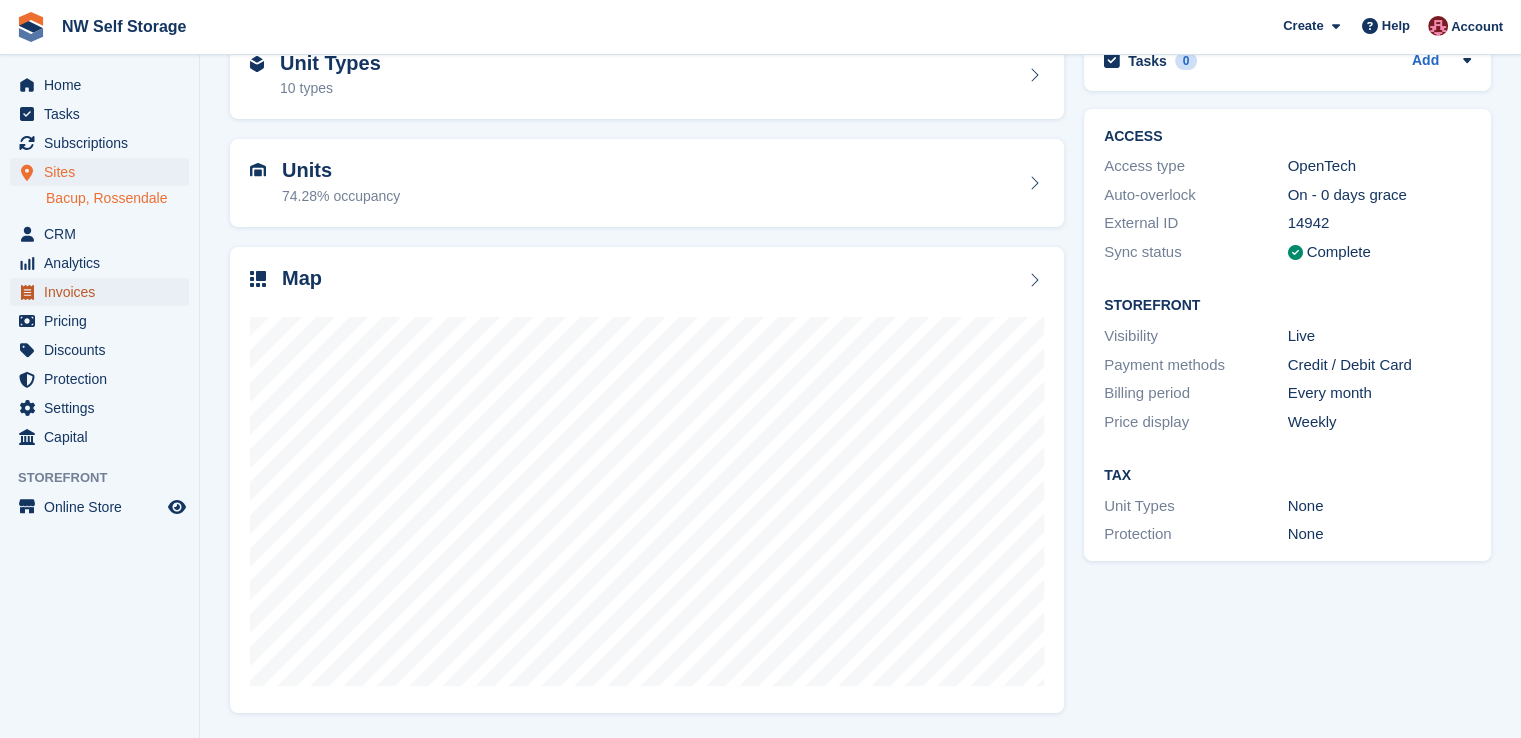 click on "Invoices" at bounding box center (104, 292) 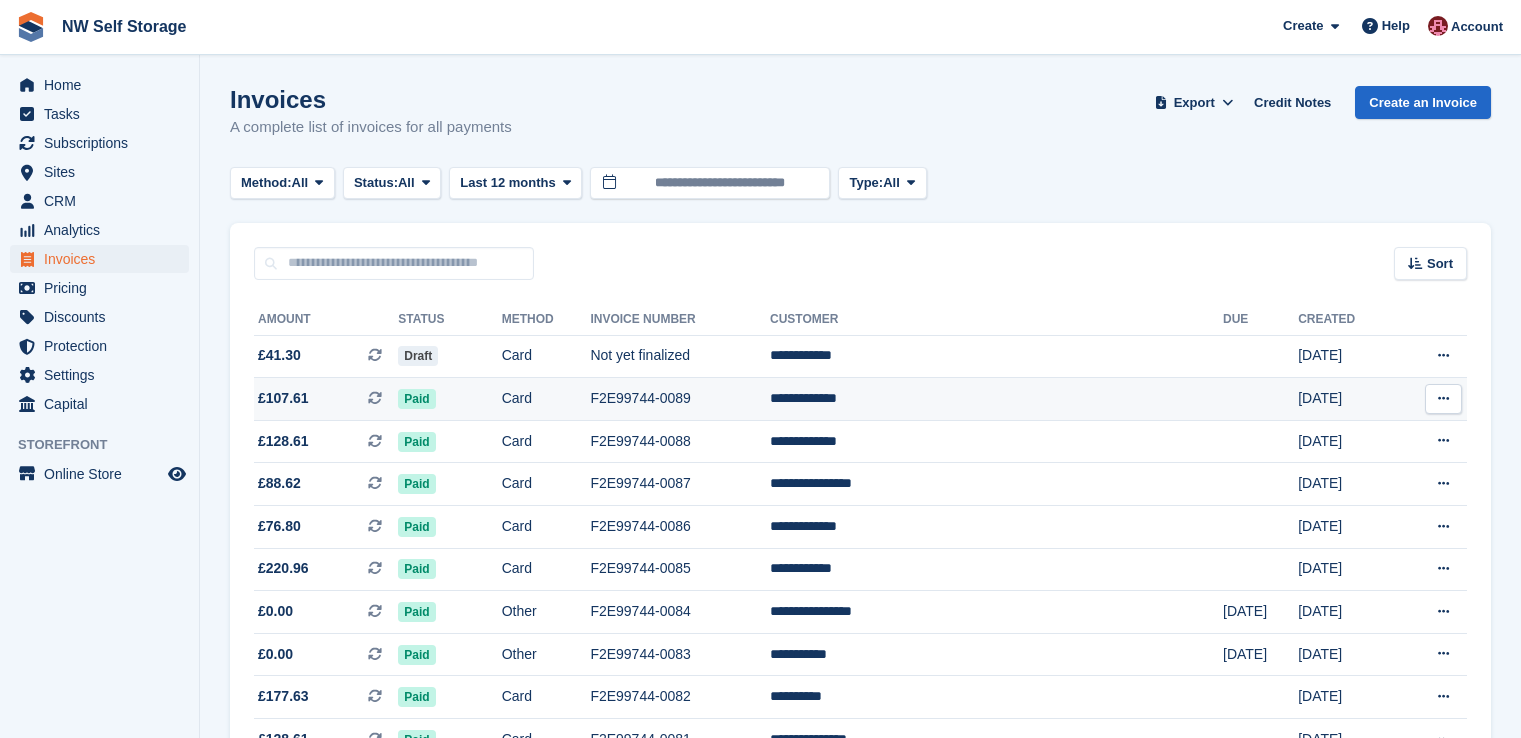 scroll, scrollTop: 0, scrollLeft: 0, axis: both 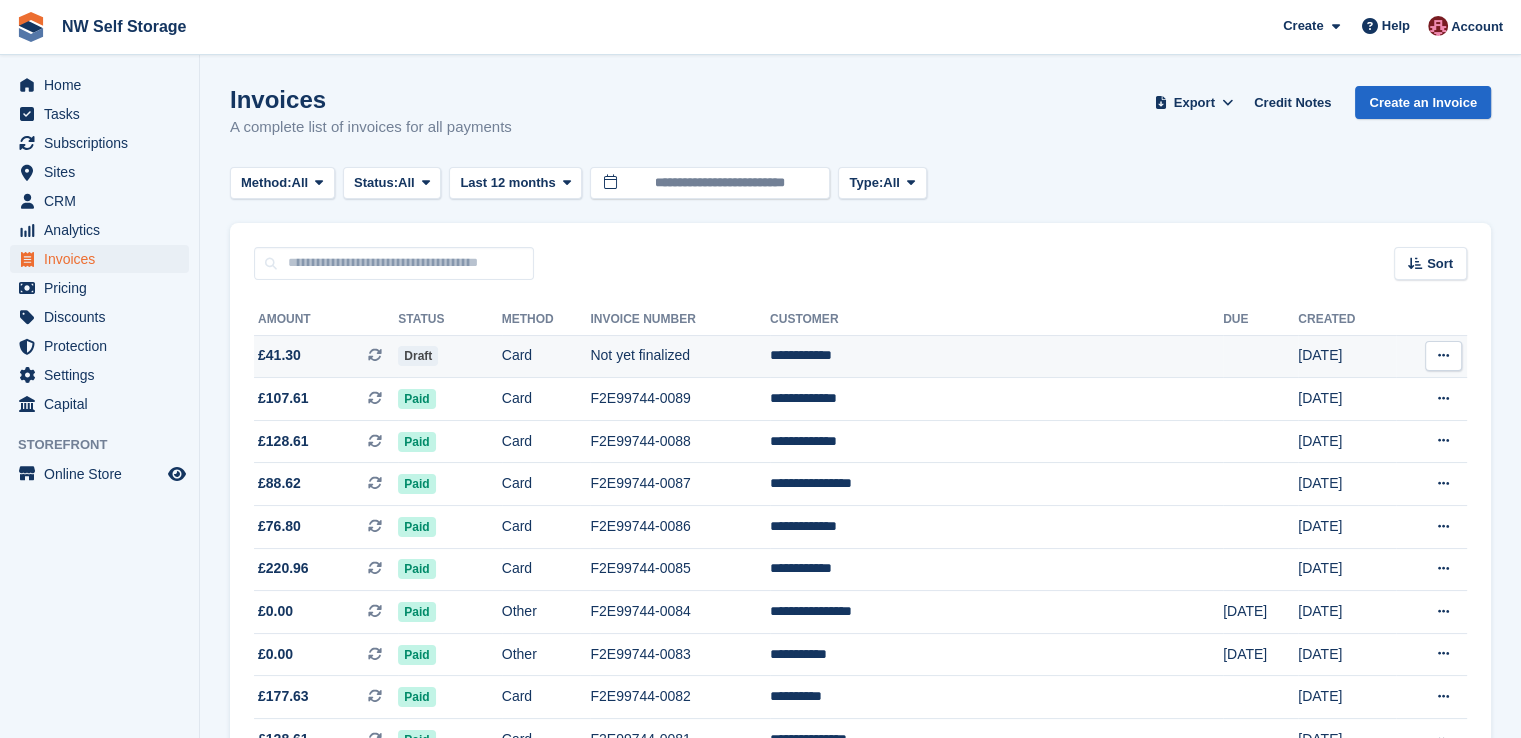 click on "Draft" at bounding box center [418, 356] 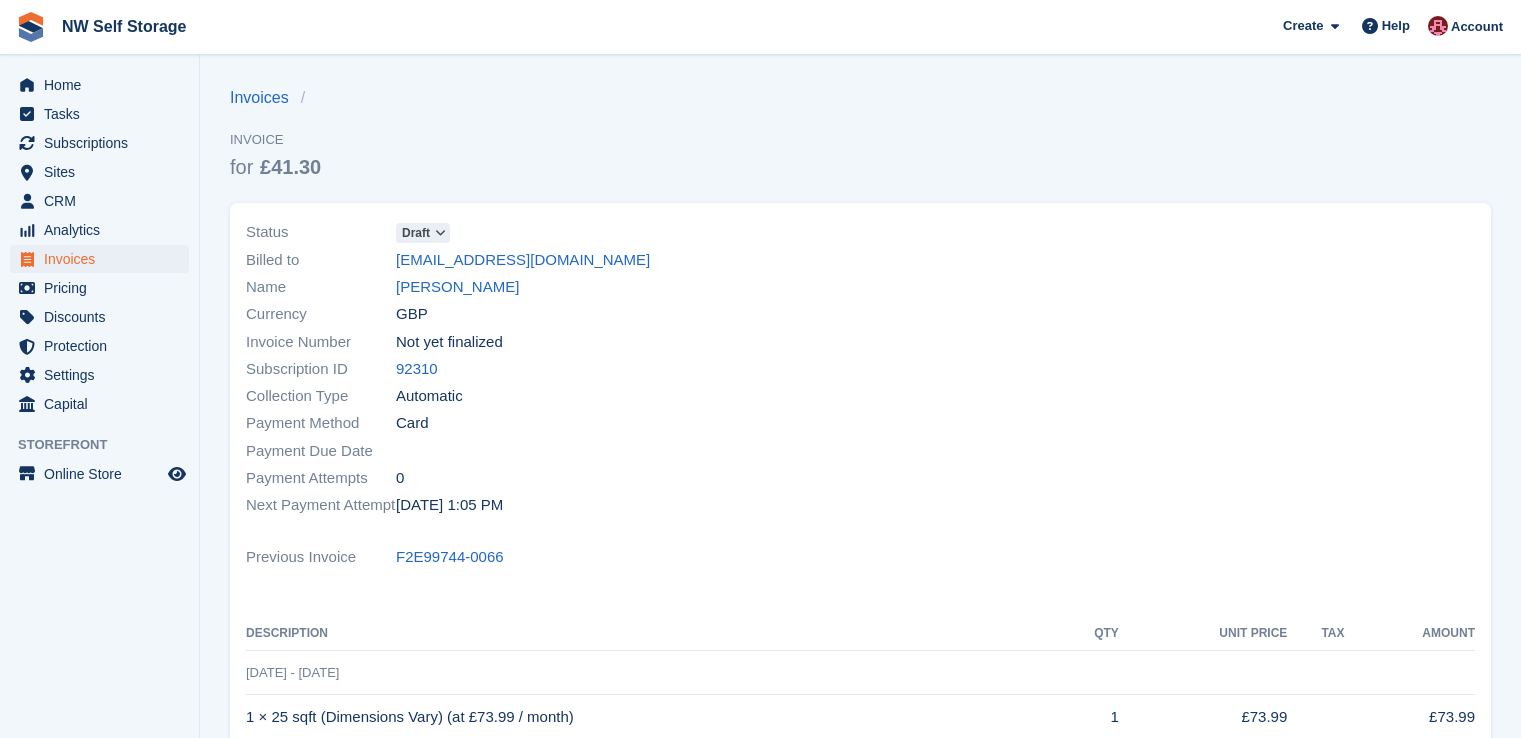 scroll, scrollTop: 0, scrollLeft: 0, axis: both 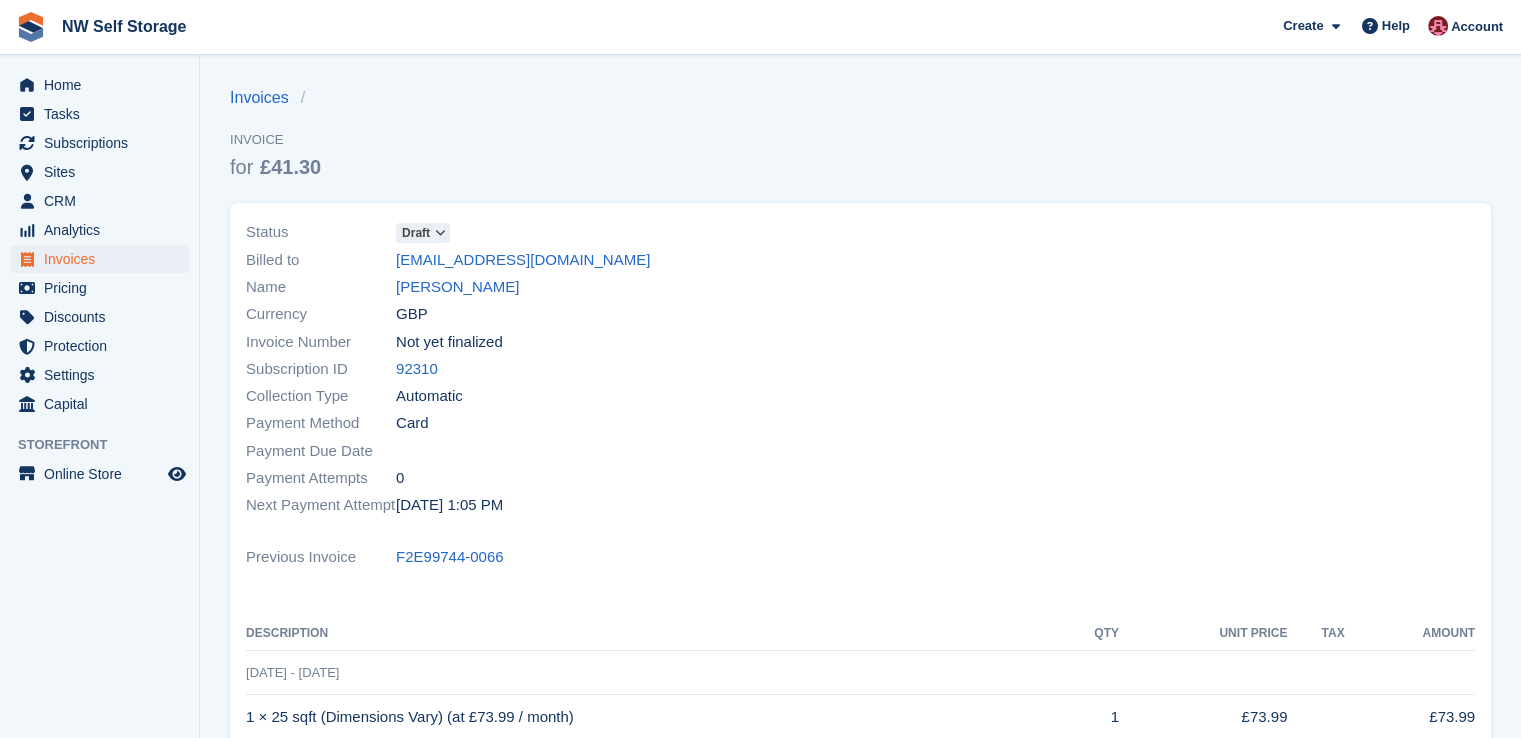 click at bounding box center [440, 233] 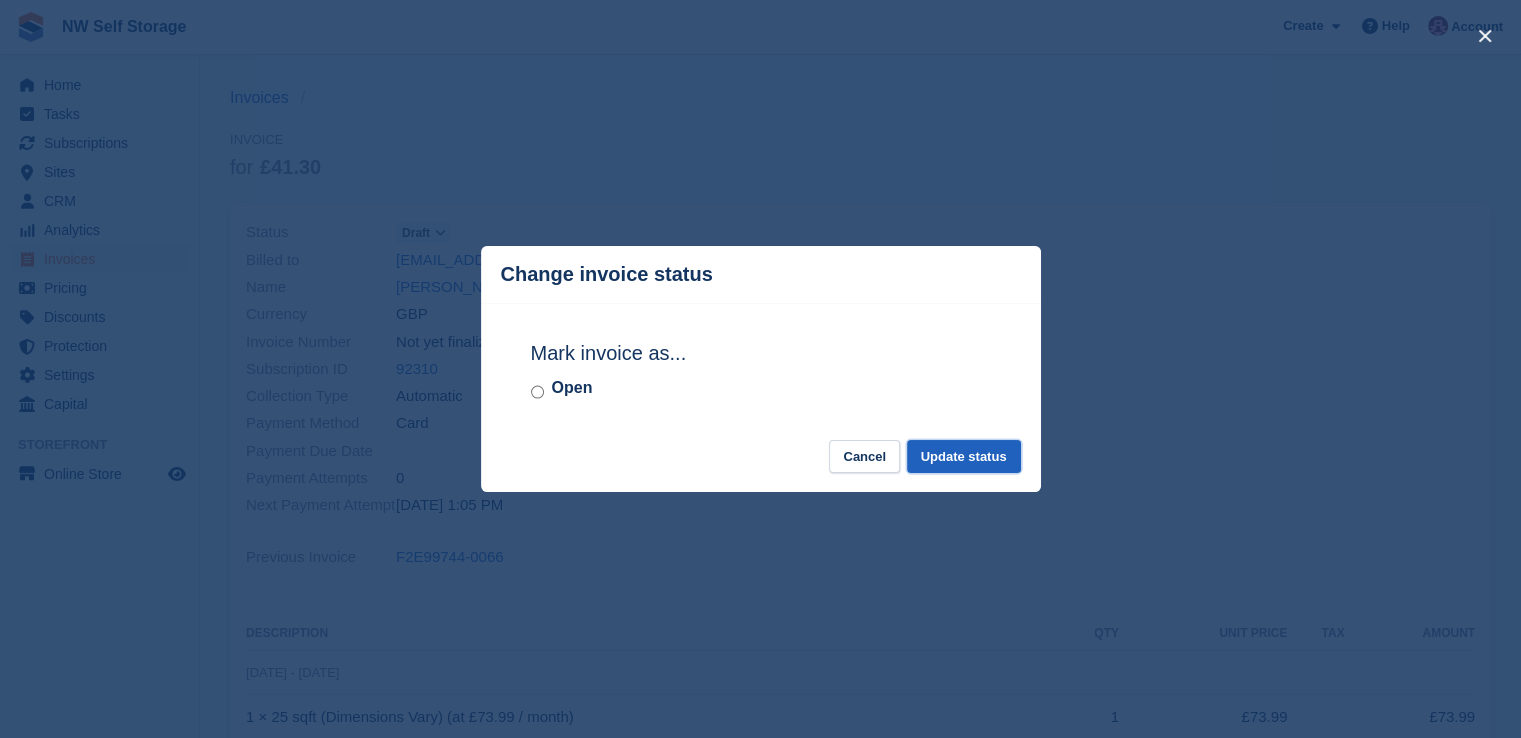 click on "Update status" at bounding box center (964, 456) 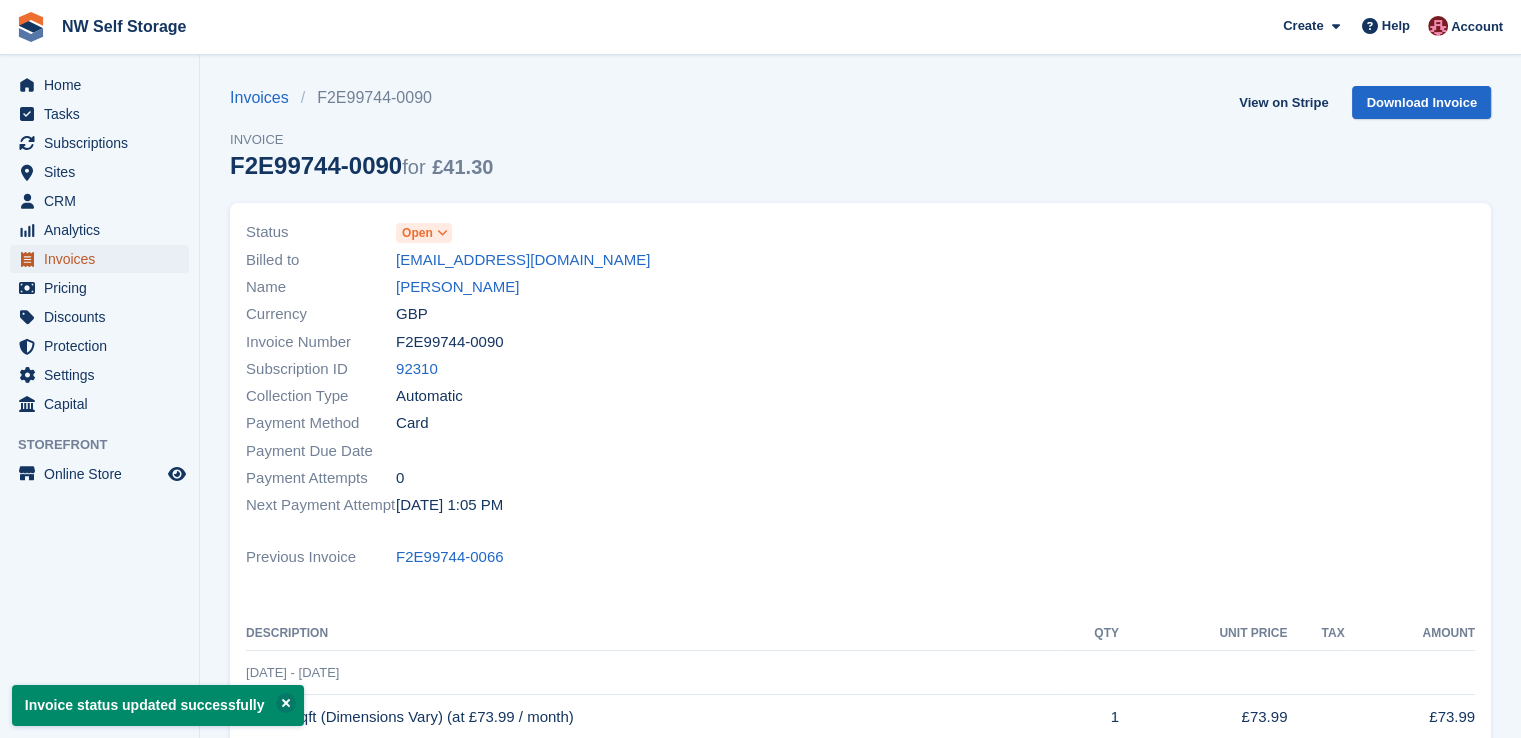 click on "Invoices" at bounding box center [104, 259] 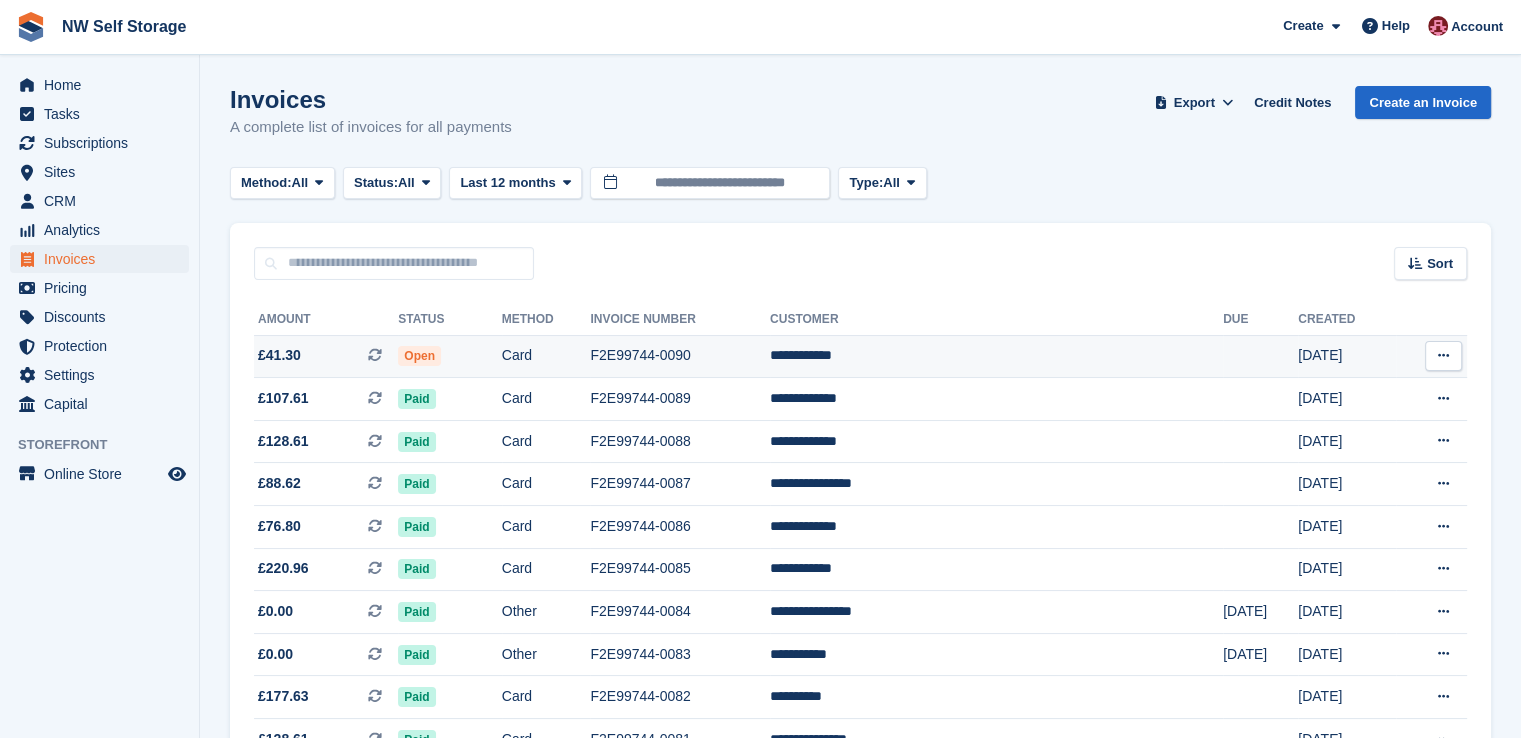 drag, startPoint x: 466, startPoint y: 357, endPoint x: 453, endPoint y: 357, distance: 13 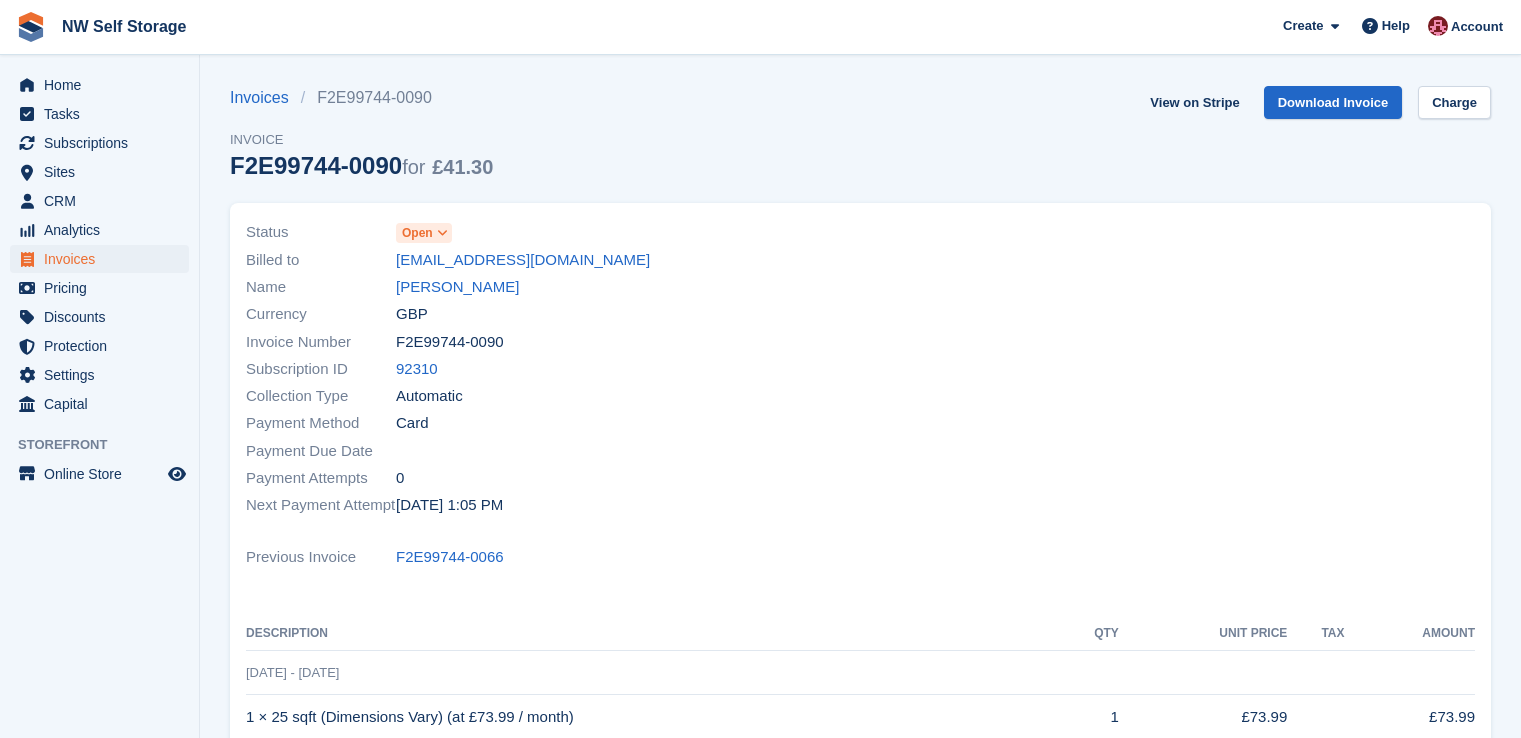 scroll, scrollTop: 0, scrollLeft: 0, axis: both 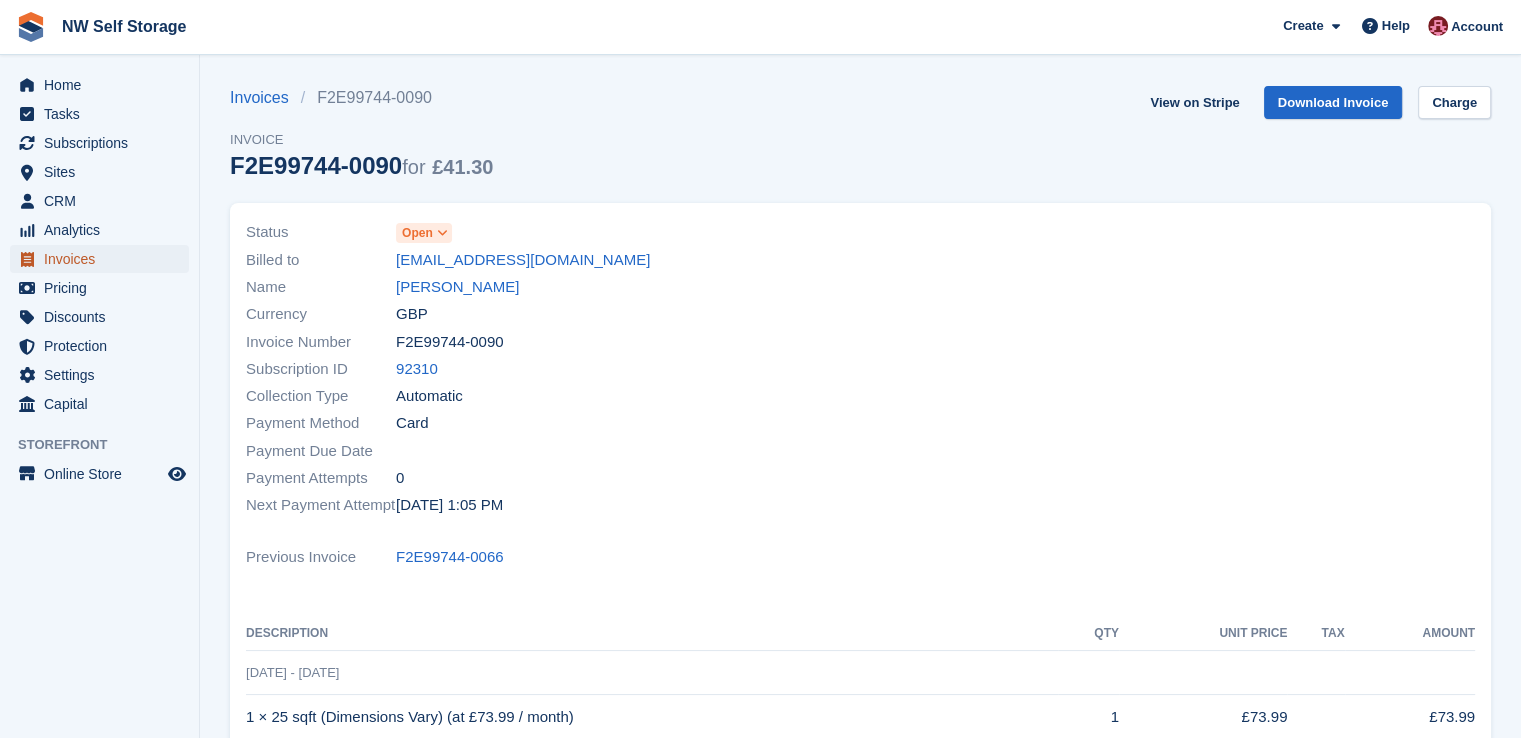 click on "Invoices" at bounding box center (104, 259) 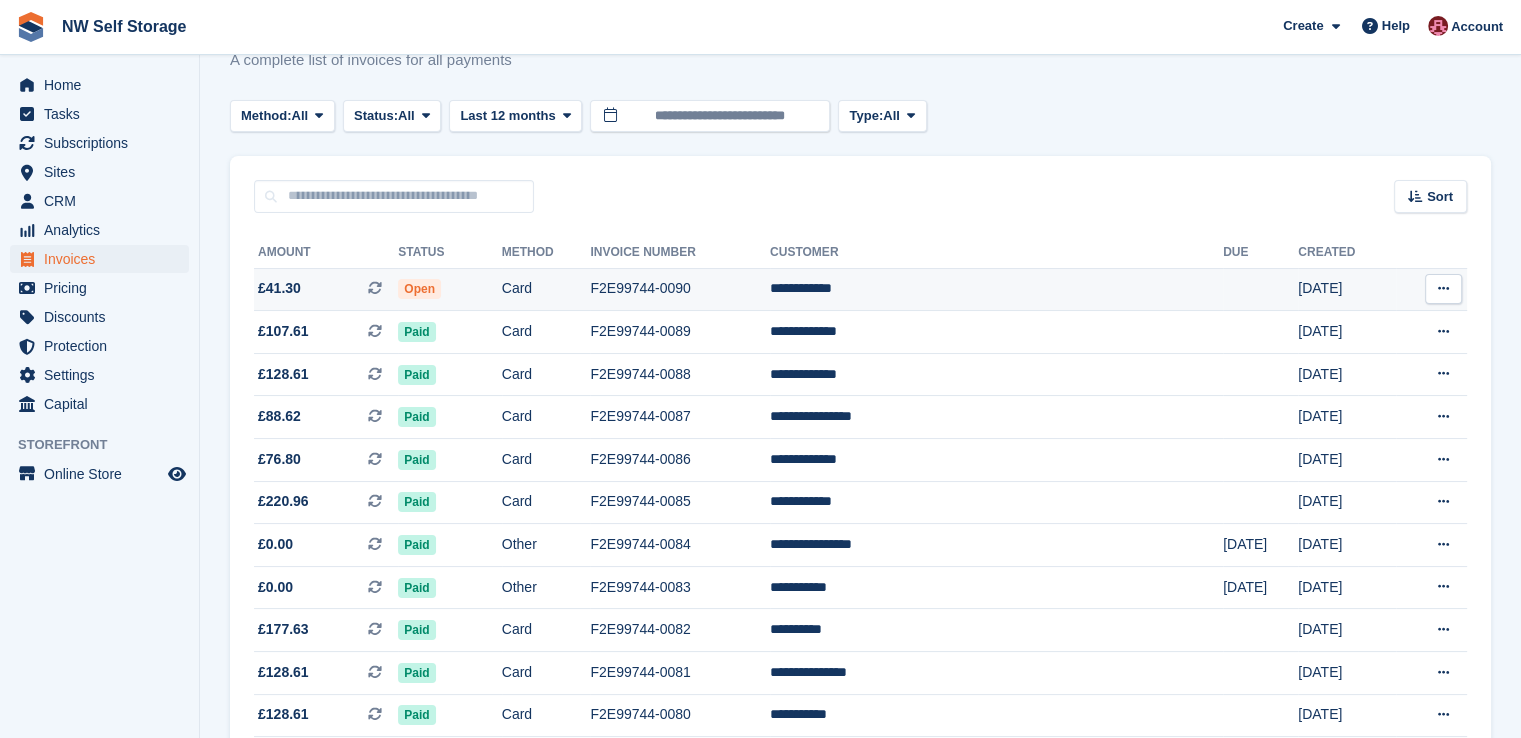 scroll, scrollTop: 100, scrollLeft: 0, axis: vertical 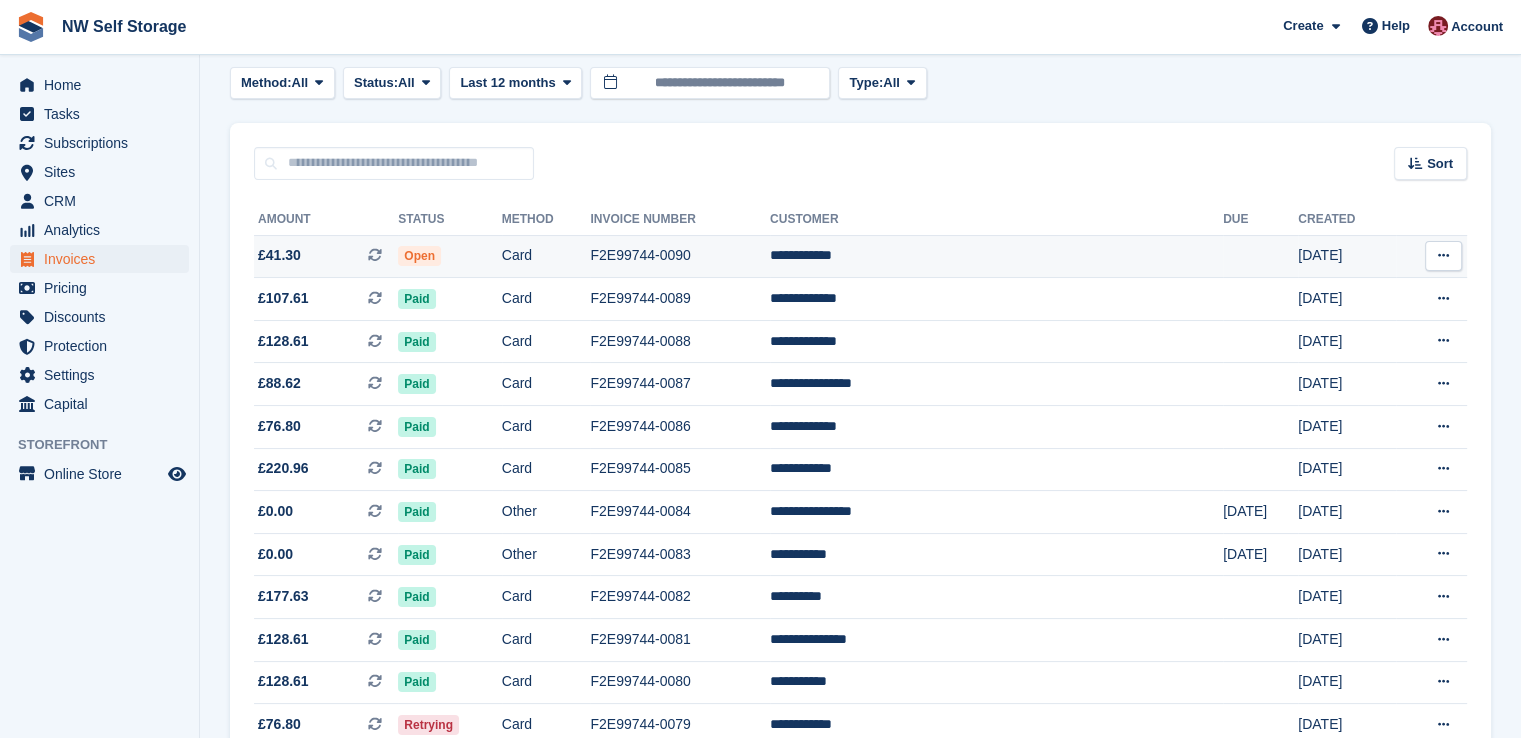 click at bounding box center (375, 255) 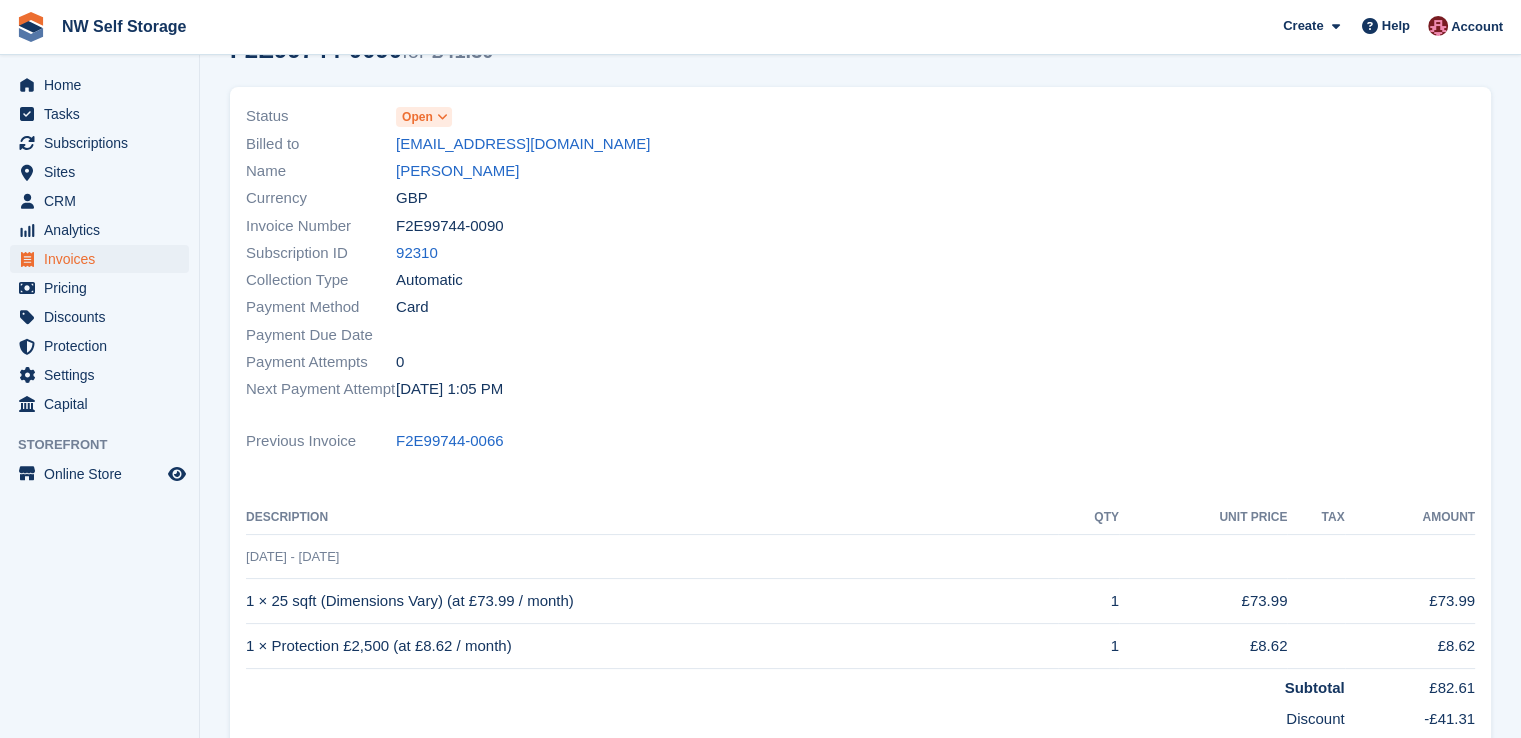 scroll, scrollTop: 0, scrollLeft: 0, axis: both 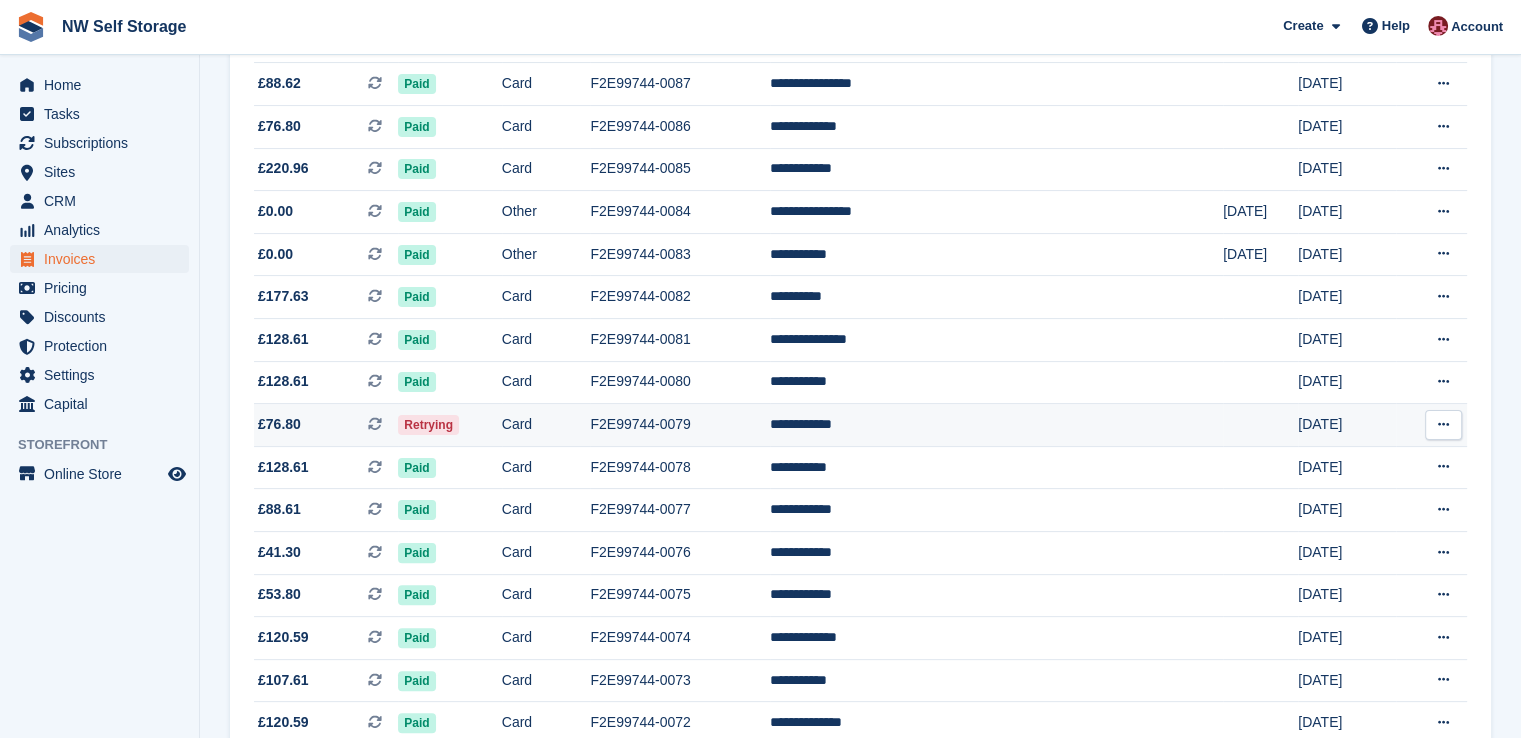 click on "Retrying" at bounding box center (449, 425) 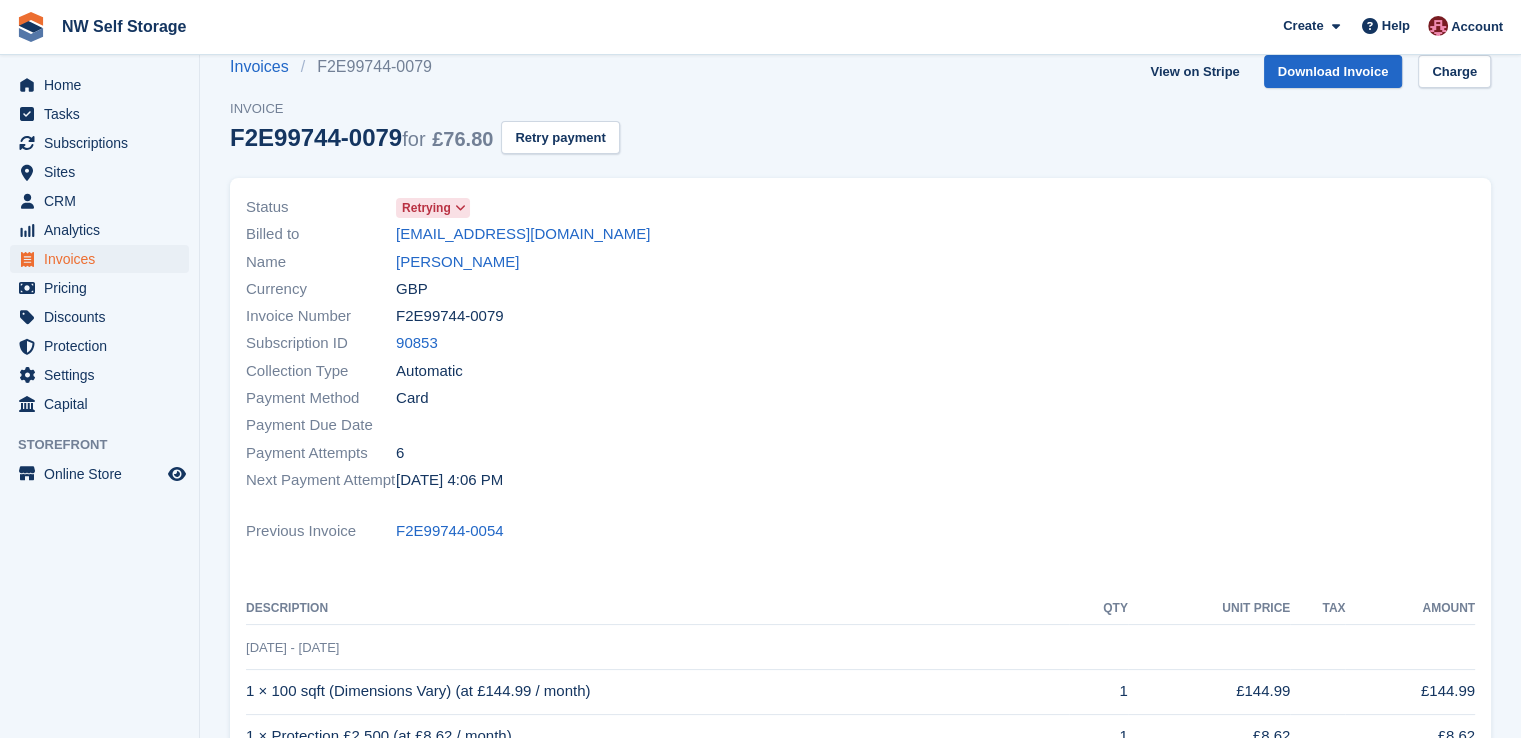 scroll, scrollTop: 0, scrollLeft: 0, axis: both 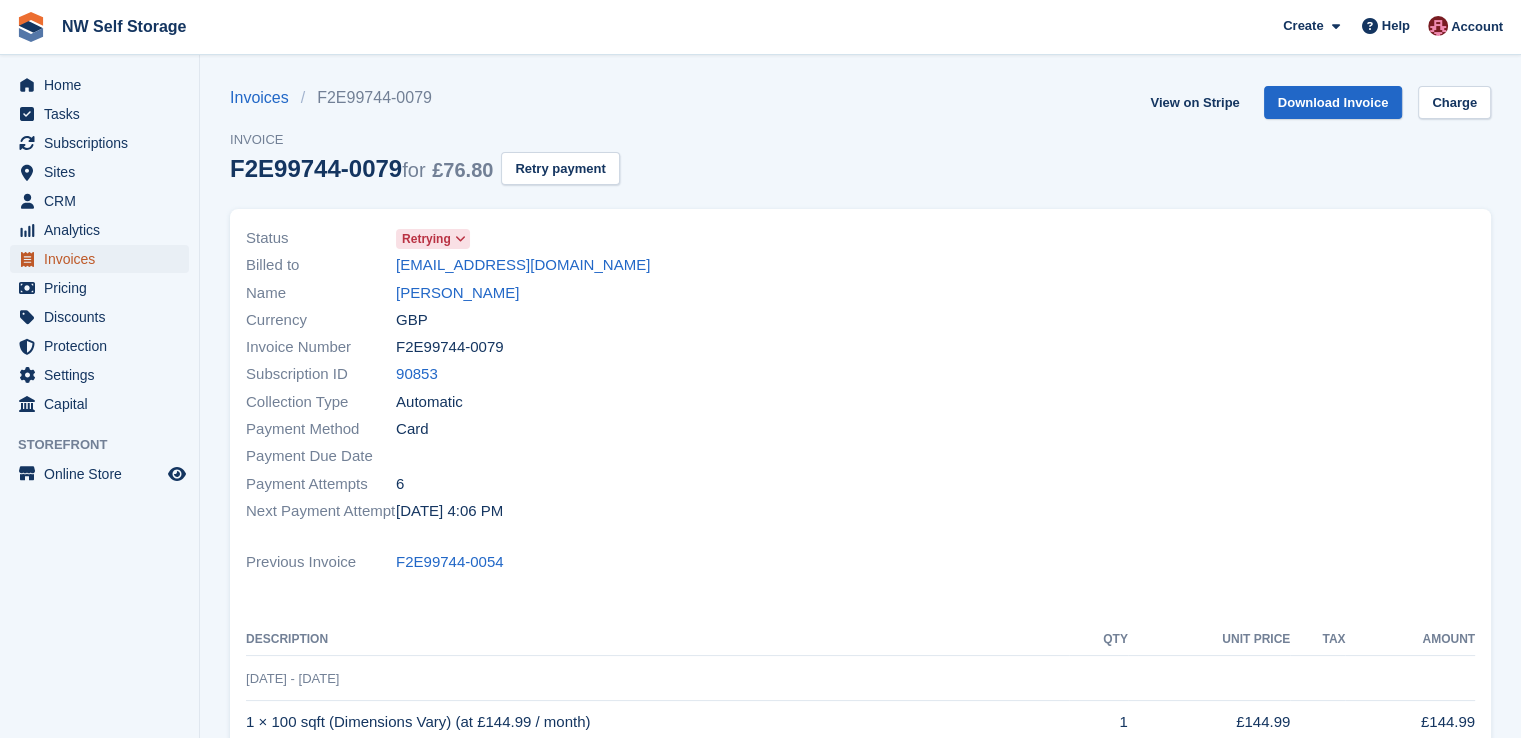 click on "Invoices" at bounding box center [104, 259] 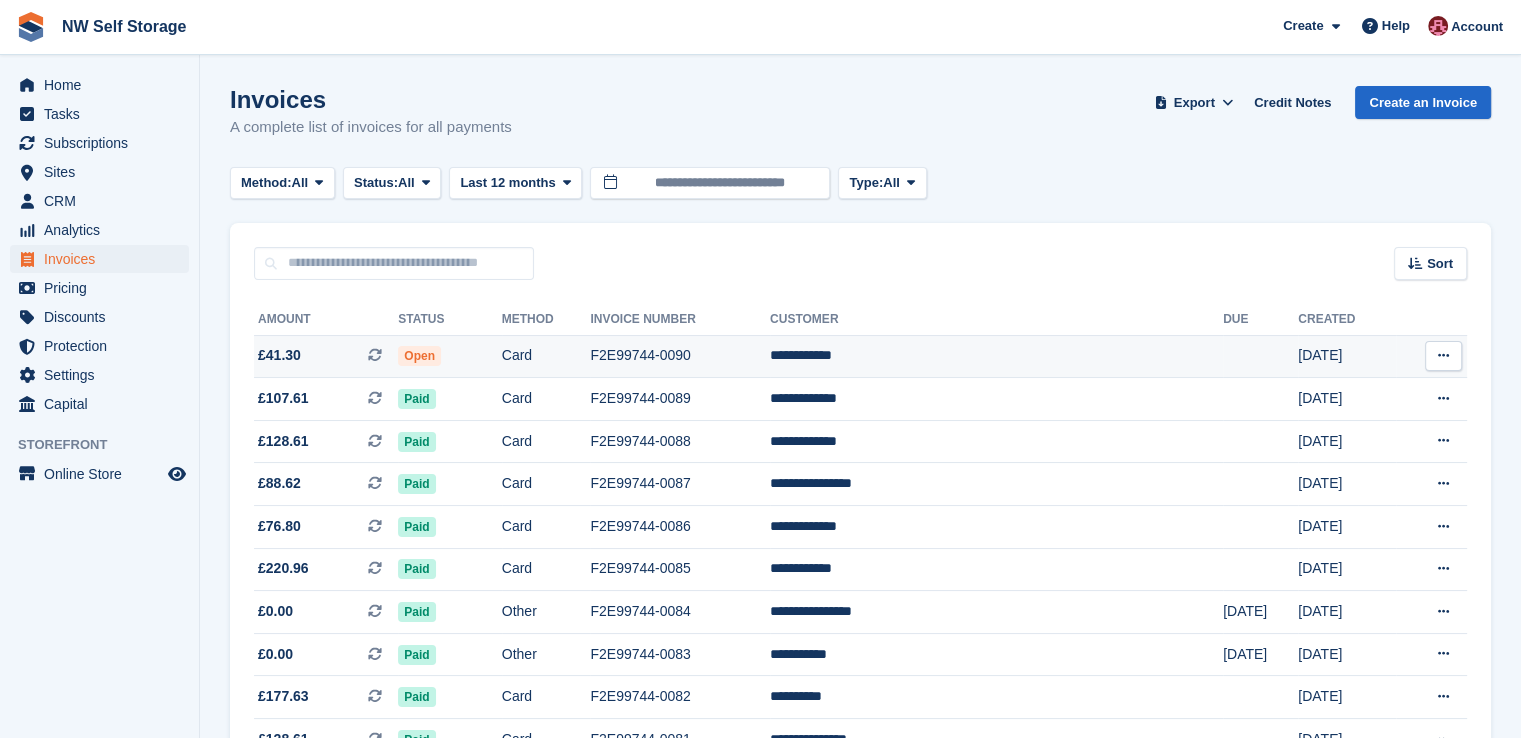 click on "Open" at bounding box center [419, 356] 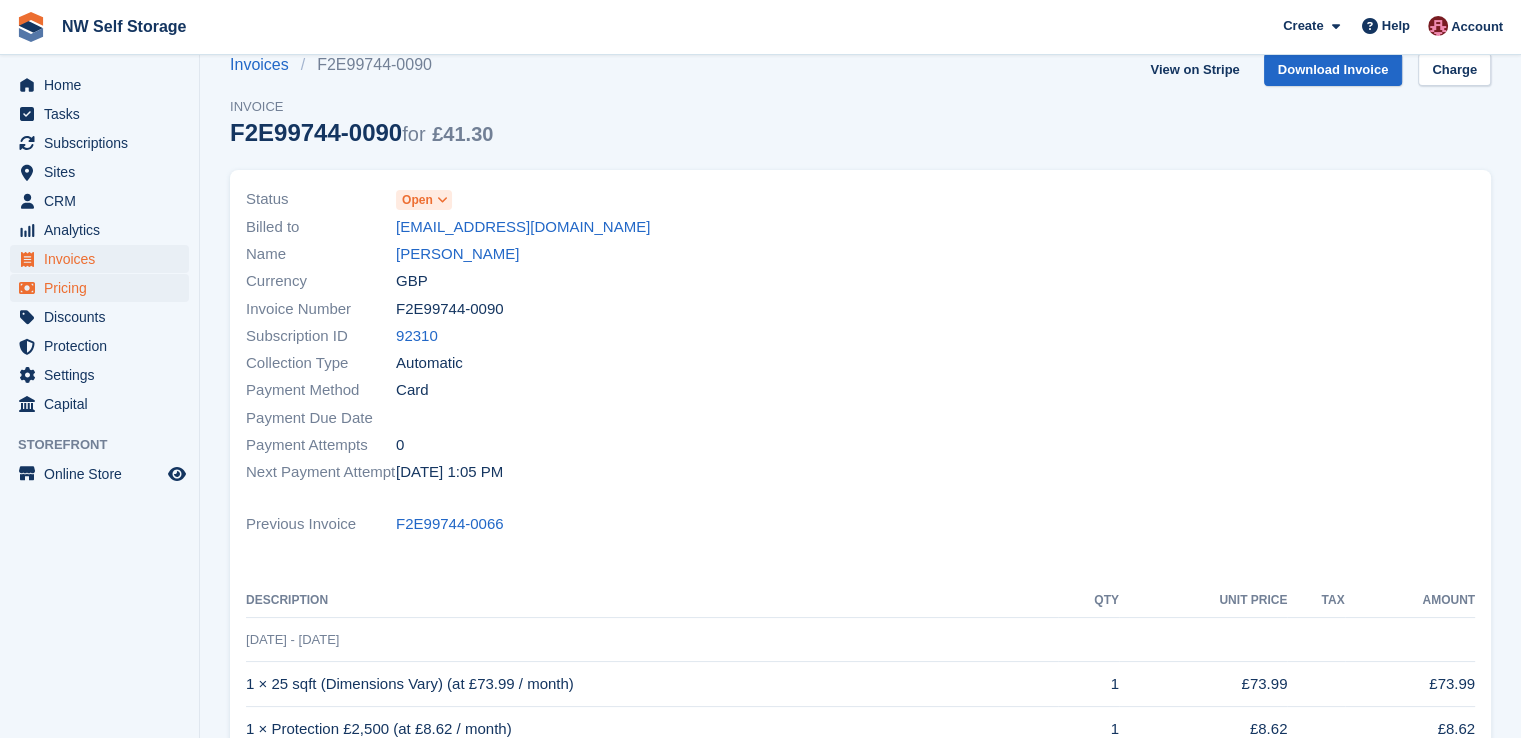 scroll, scrollTop: 0, scrollLeft: 0, axis: both 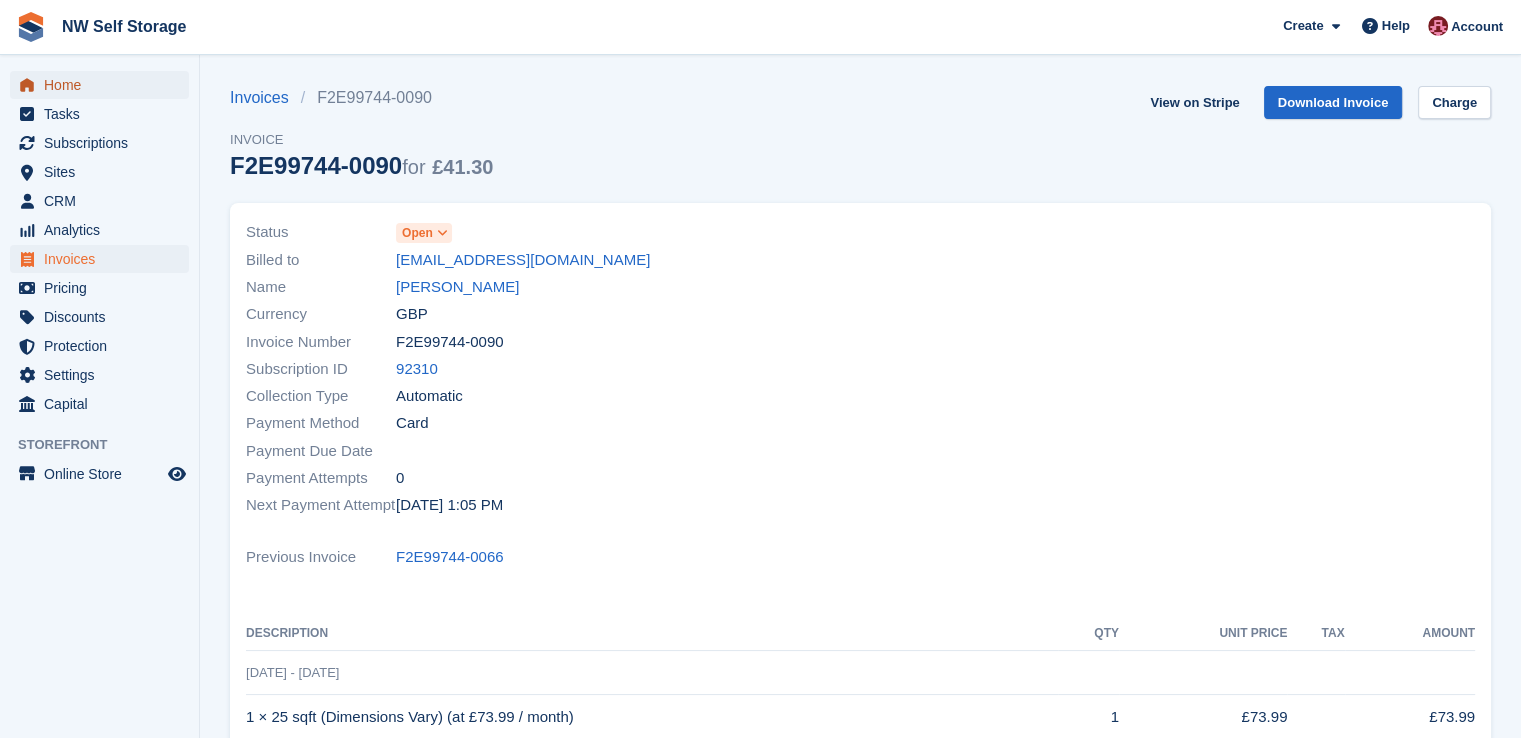 click on "Home" at bounding box center [104, 85] 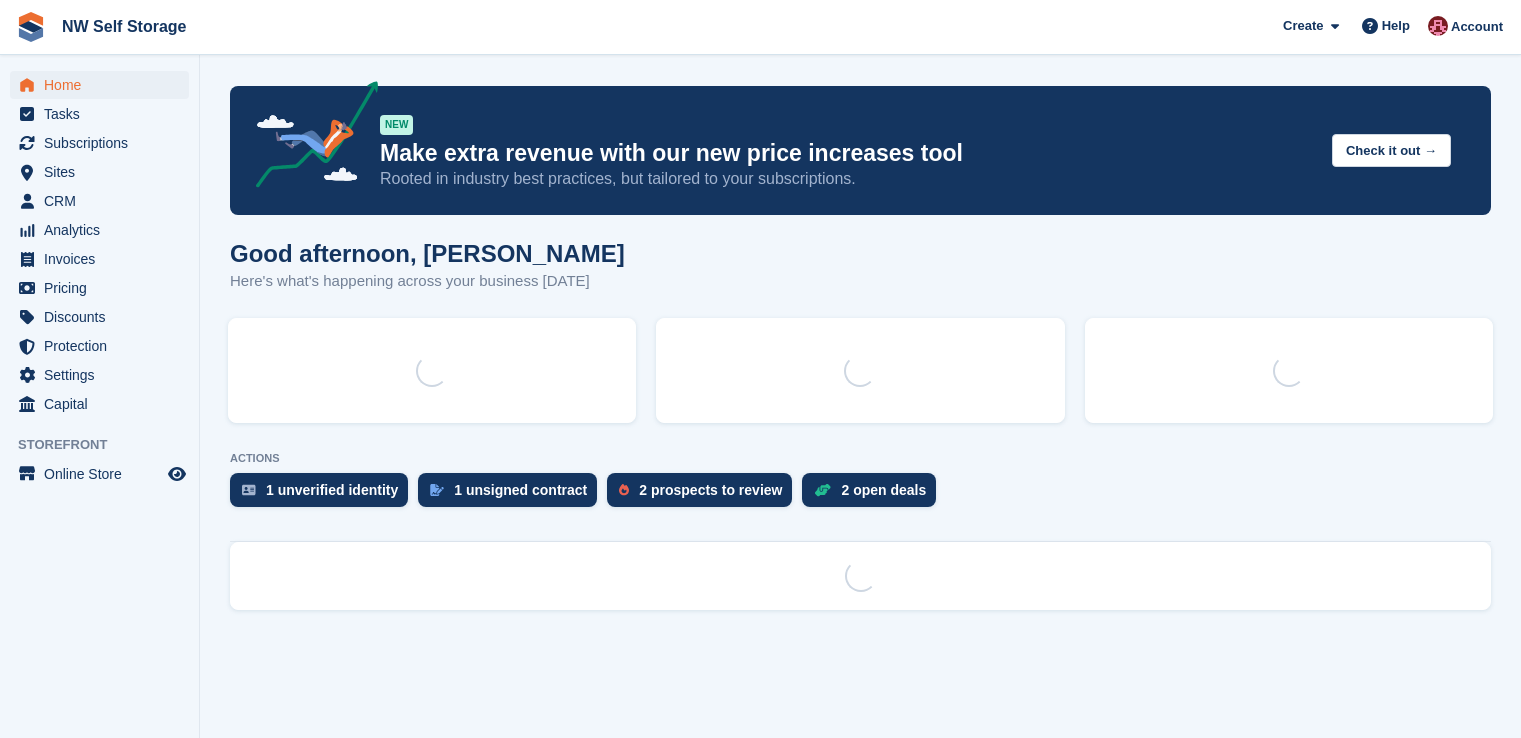 scroll, scrollTop: 0, scrollLeft: 0, axis: both 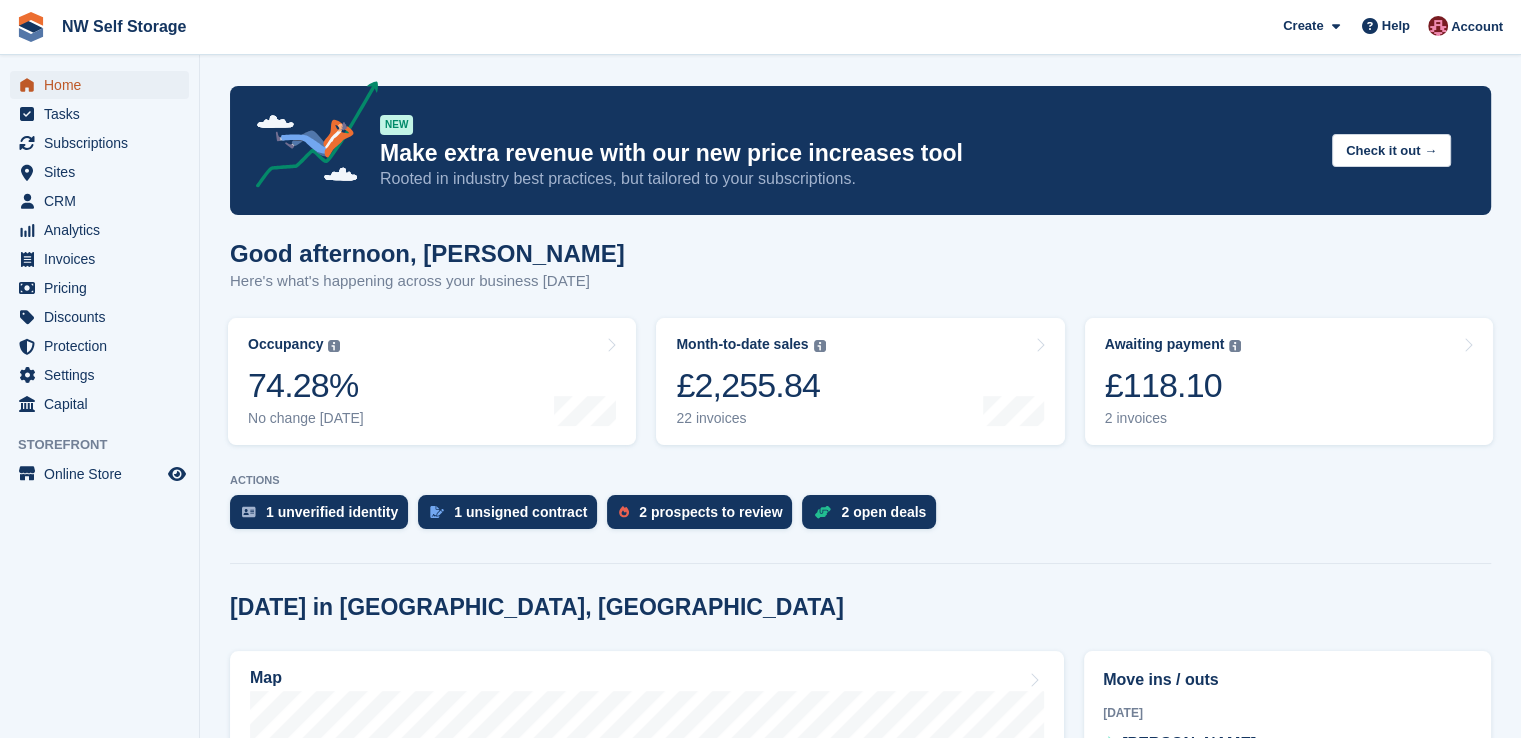 click on "Home" at bounding box center [104, 85] 